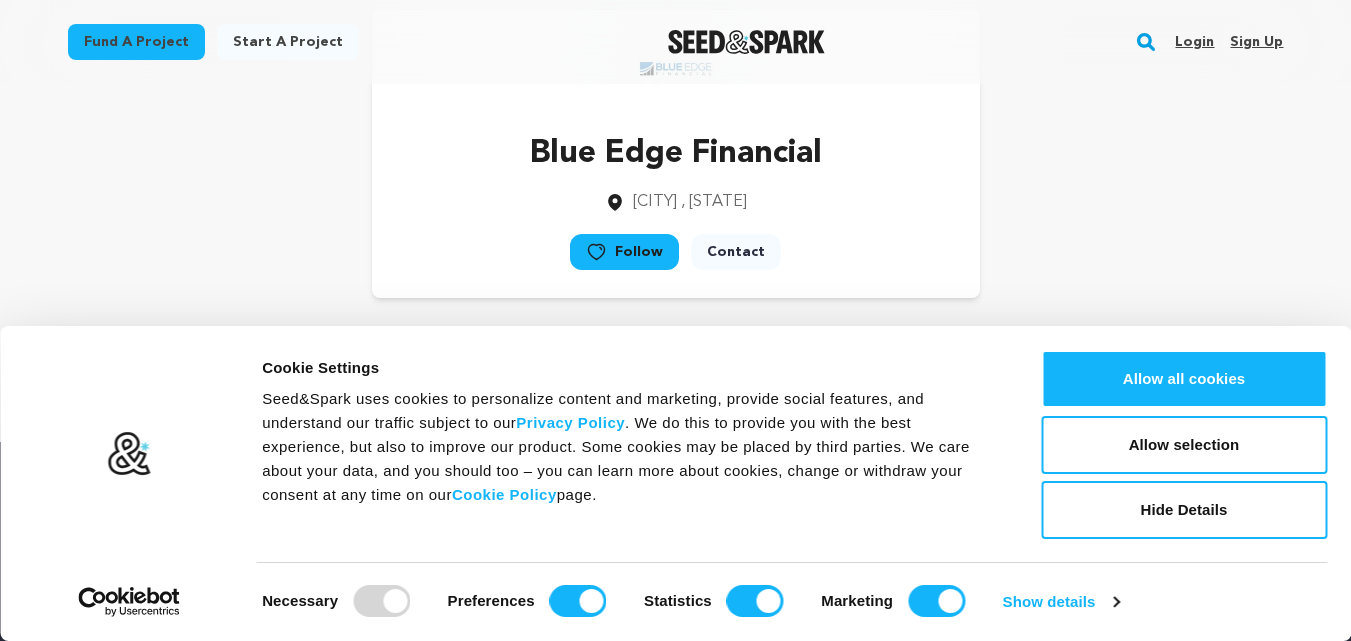 scroll, scrollTop: 100, scrollLeft: 0, axis: vertical 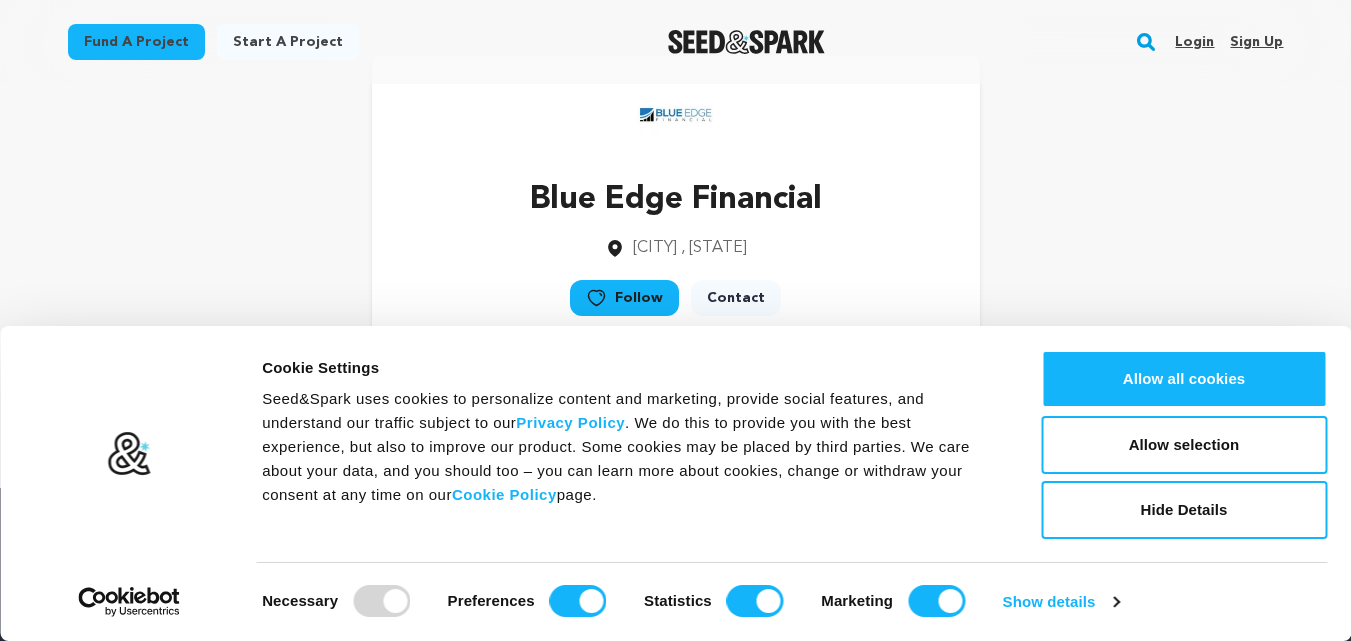 click at bounding box center (1191, 48) 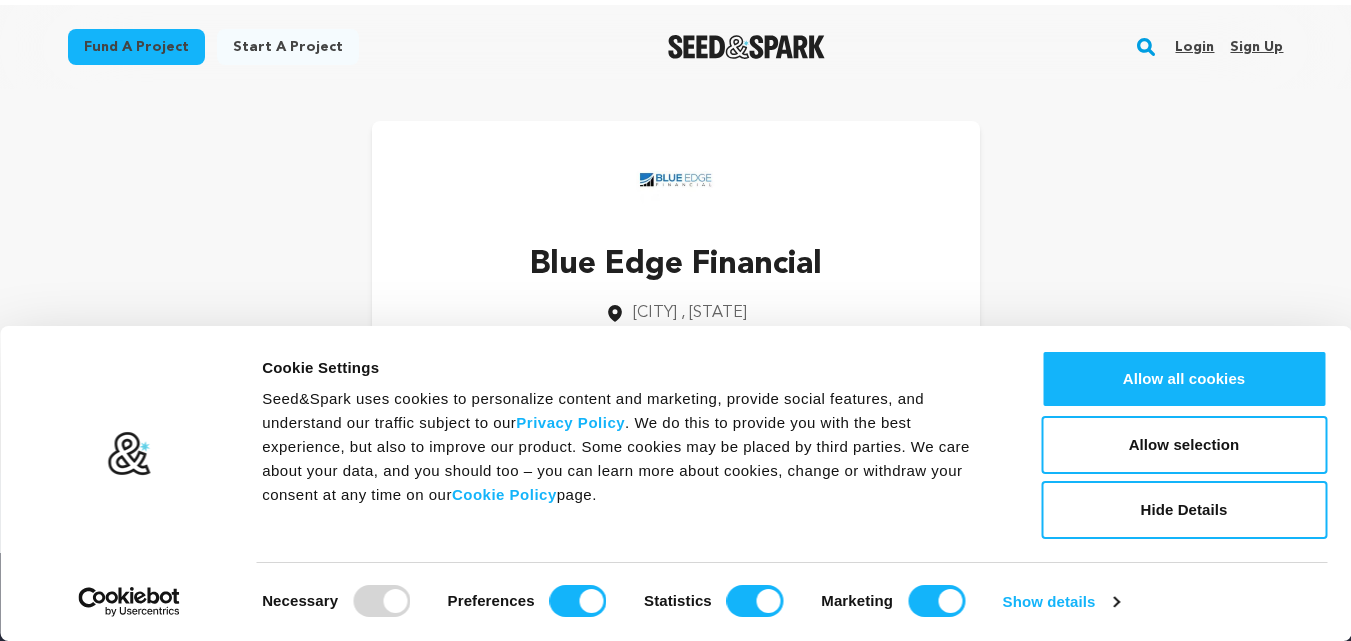 scroll, scrollTop: 0, scrollLeft: 0, axis: both 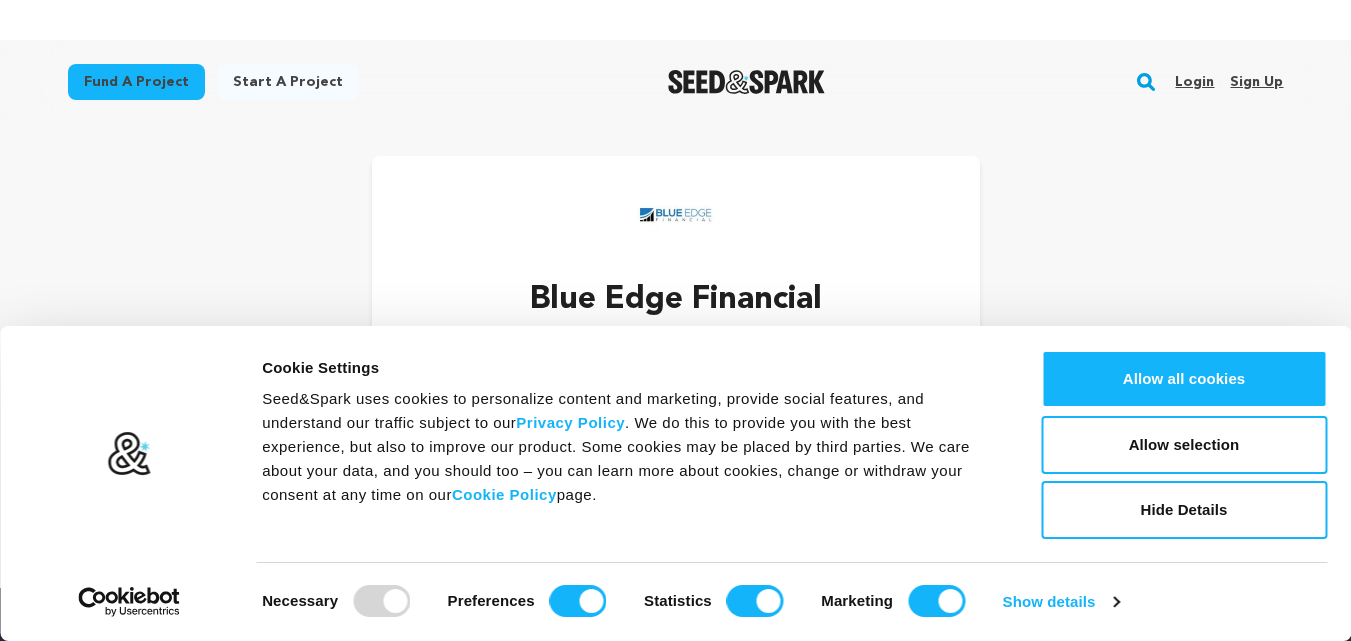 click on "Sign up" at bounding box center (1256, 82) 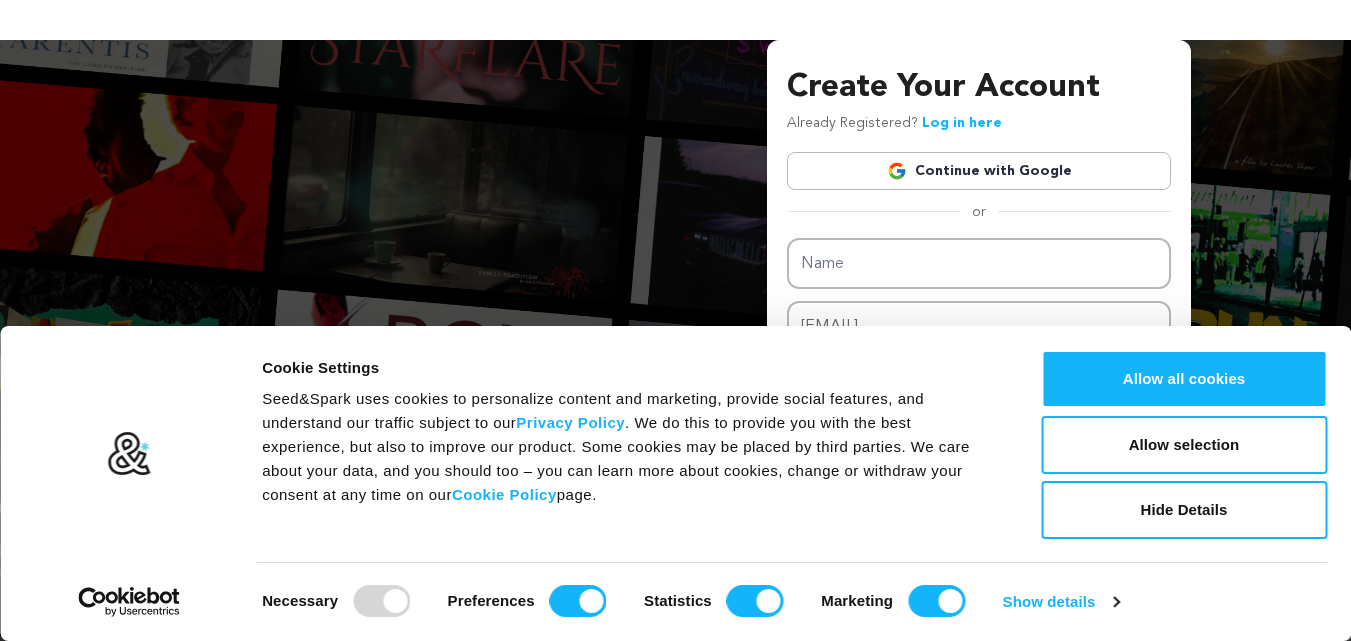 scroll, scrollTop: 0, scrollLeft: 0, axis: both 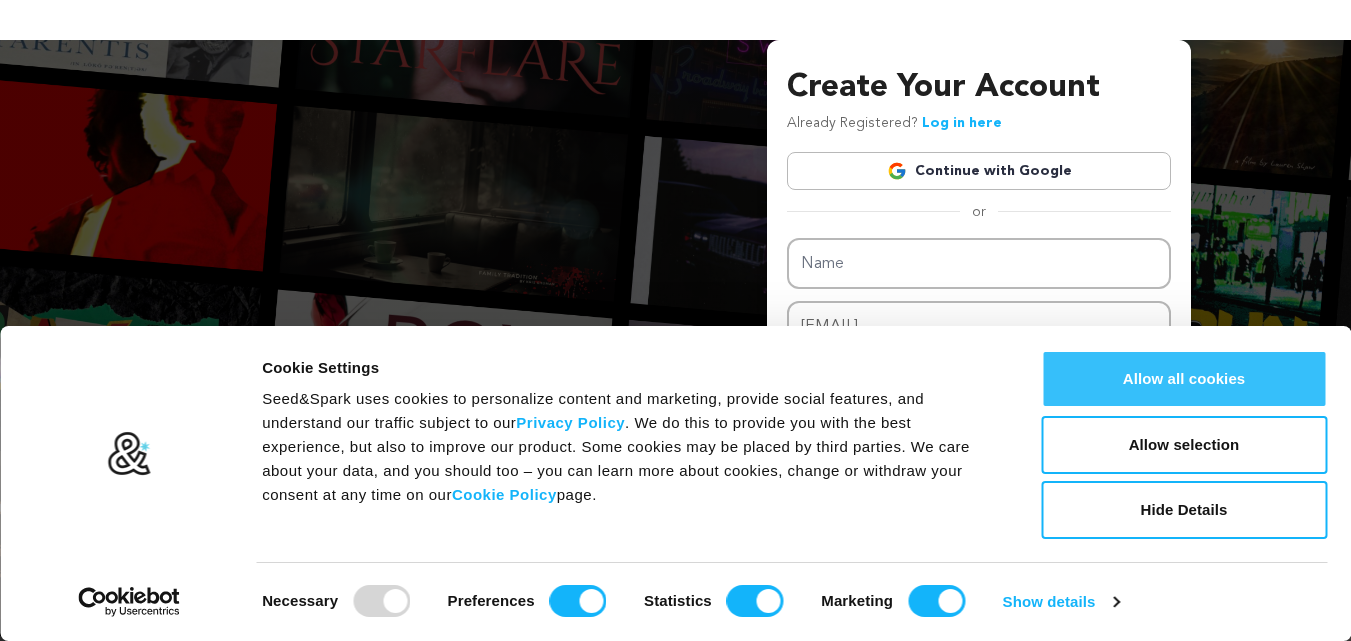 click on "Allow all cookies" at bounding box center (1184, 379) 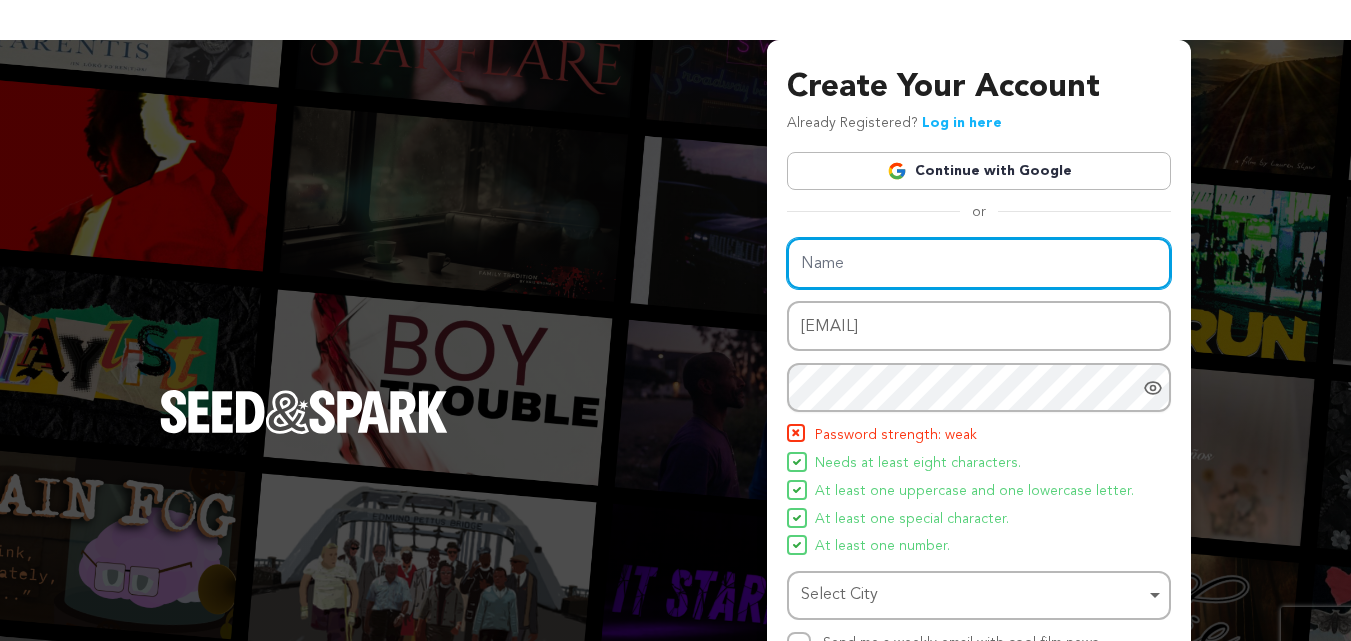 click on "Name" at bounding box center [979, 263] 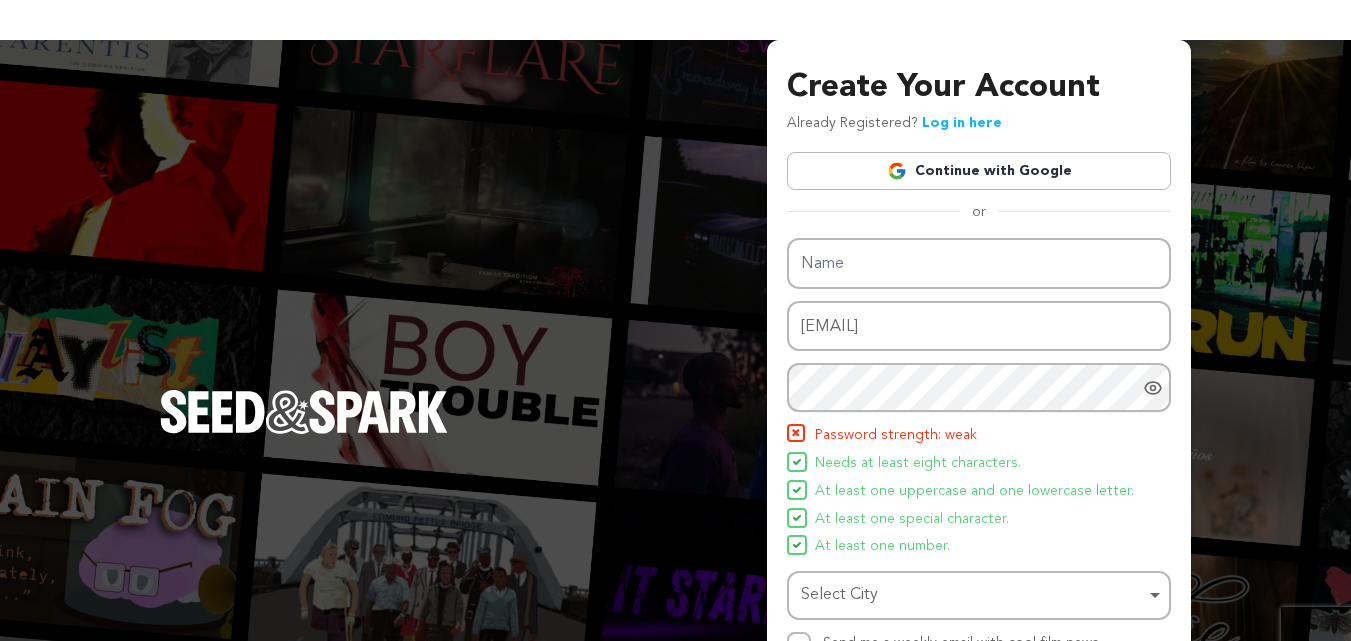 click on "Name
Email address
ahmedbakranus@gmail.com
Password
Password must have at least 8 characters.
Password must have at least one uppercase and one lowercase letter.
Password must have at least one special character.
Password must have at least one number.
Password strength: weak
Needs at least eight characters." at bounding box center [979, 447] 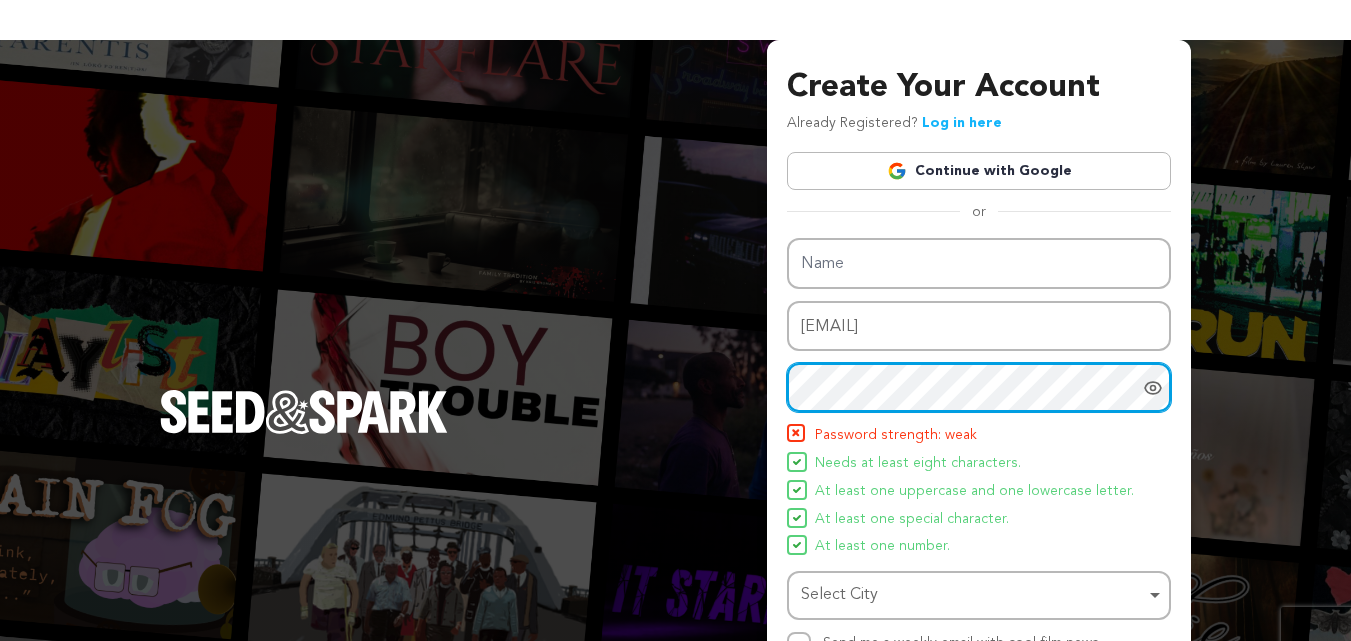 click on "Create Your Account
Already Registered?
Log in here
Continue with Google
or
eyJpdiI6IlpBcm1aSVYyTWdOckl5ZE1tbFJoTUE9PSIsInZhbHVlIjoiY044U1JOSE9nek5vc1dKbFhEdTNXUT09IiwibWFjIjoiMzU1YWU3ZTNlYWUxMDZlYTEzOGE1MmY5OTg4NjdkOTdjYTBlMGI1YjUwOWNkMDdhZmI1NWQyODQ1NGM4ZWY4MSIsInRhZyI6IiJ9
Name" at bounding box center [979, 431] 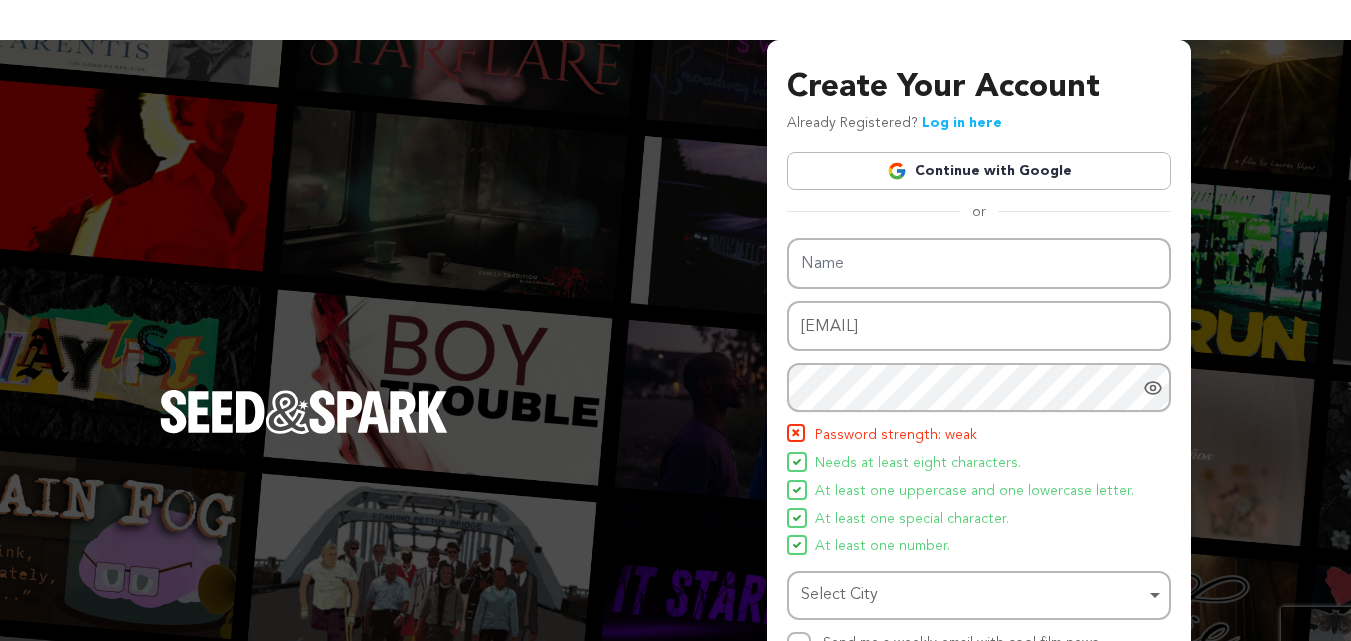click 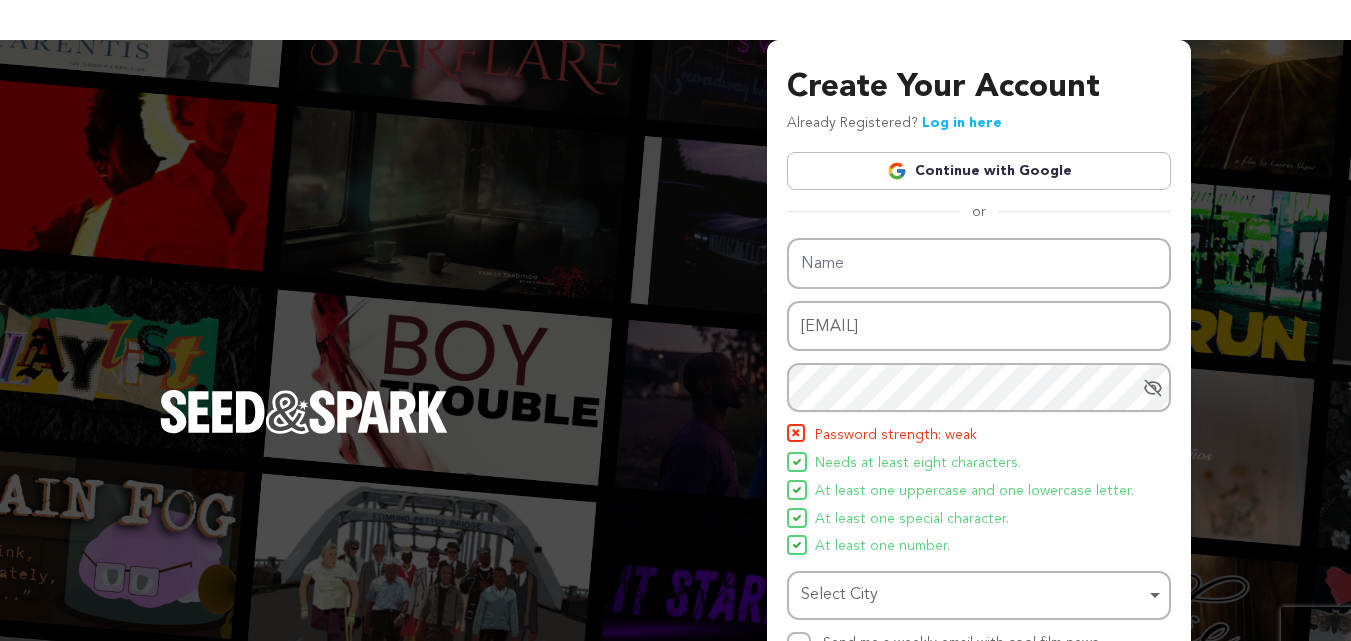 click 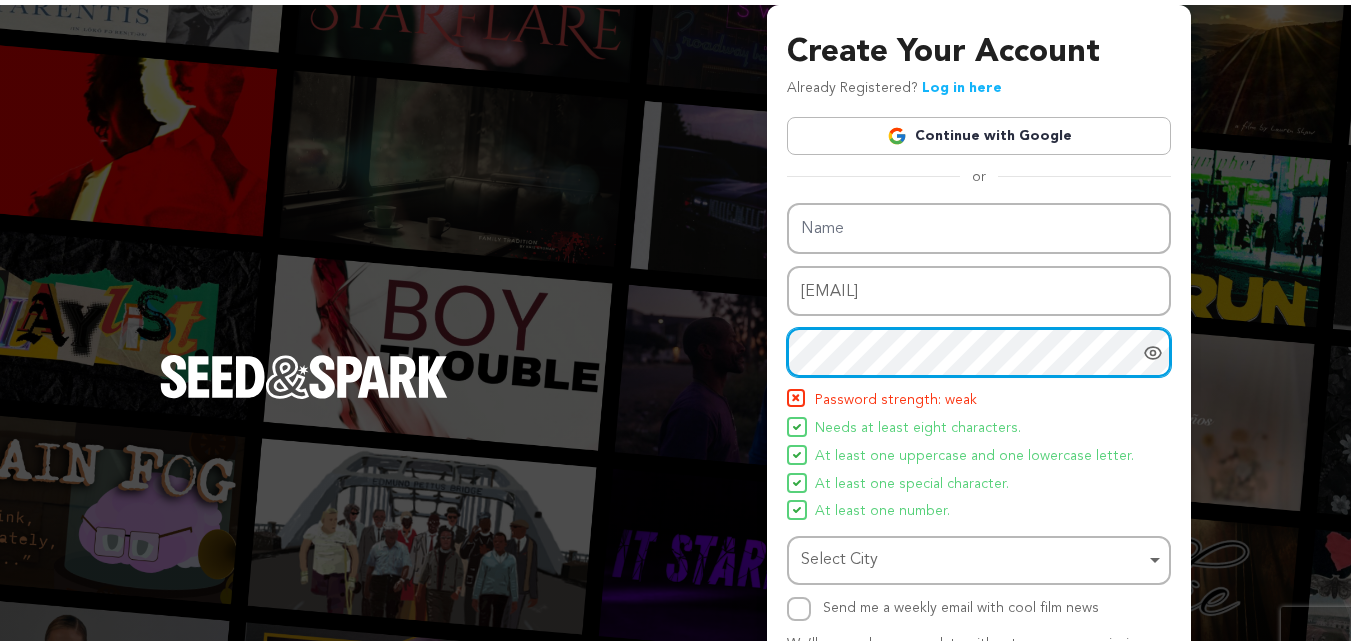 scroll, scrollTop: 0, scrollLeft: 0, axis: both 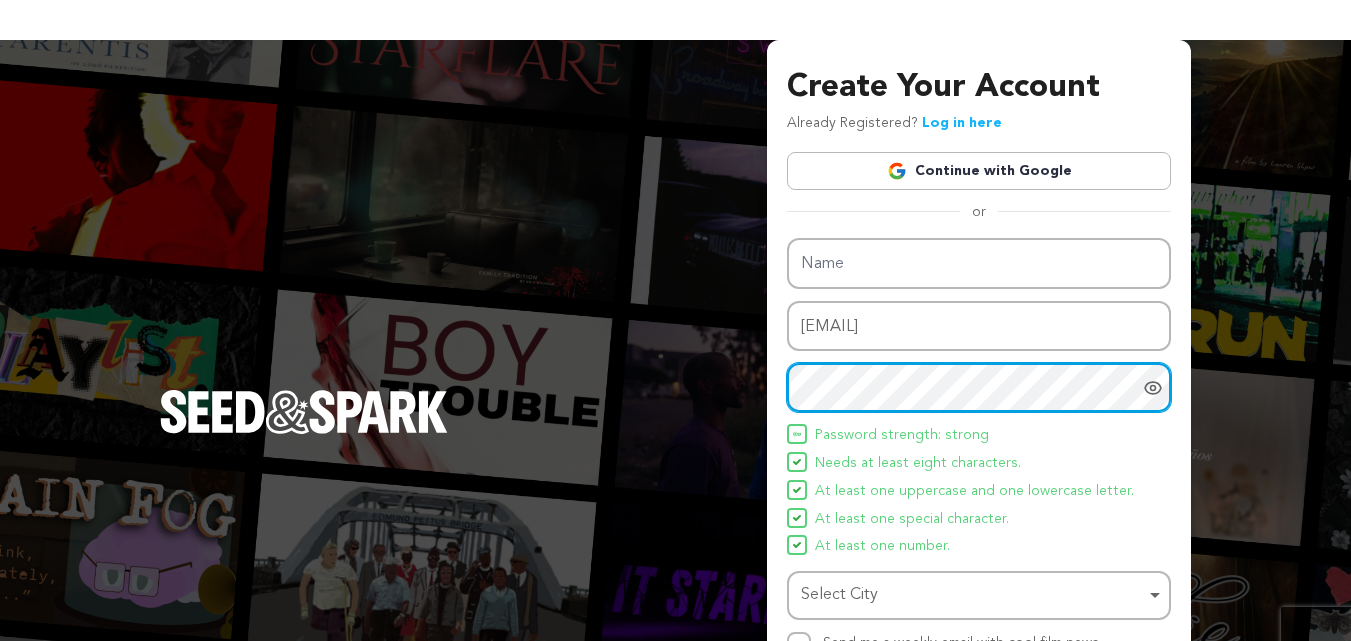 click on "Select City Remove item" at bounding box center (973, 595) 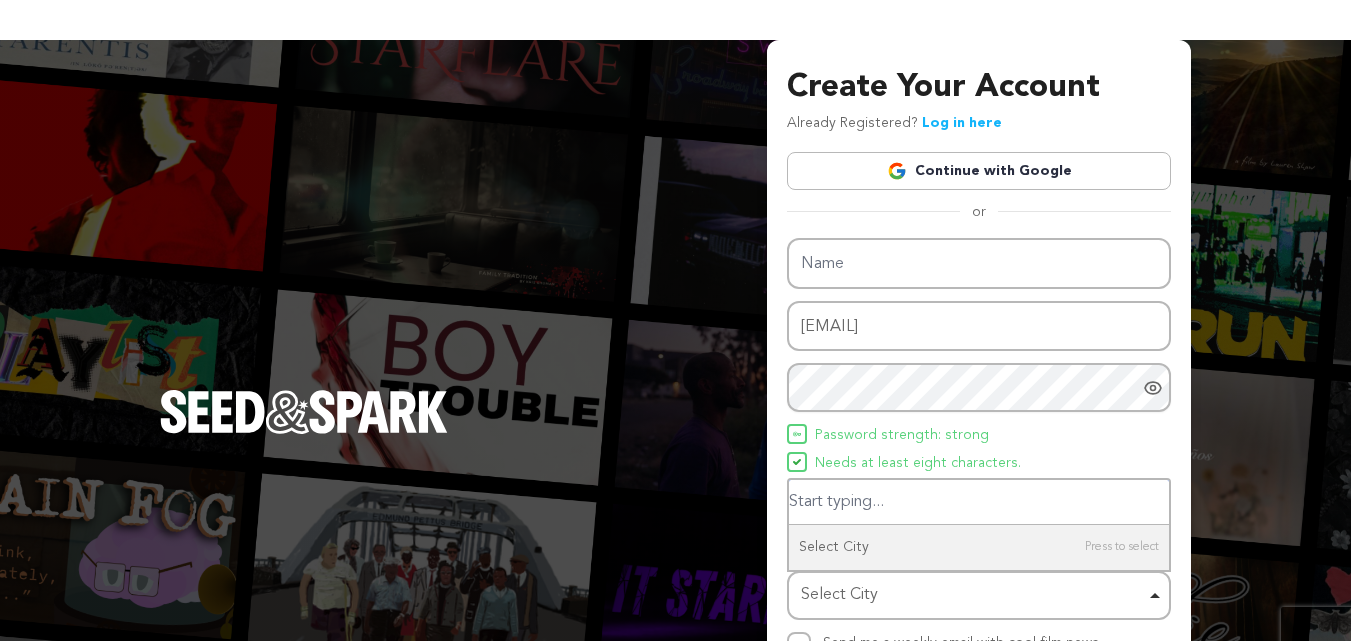 click at bounding box center [979, 502] 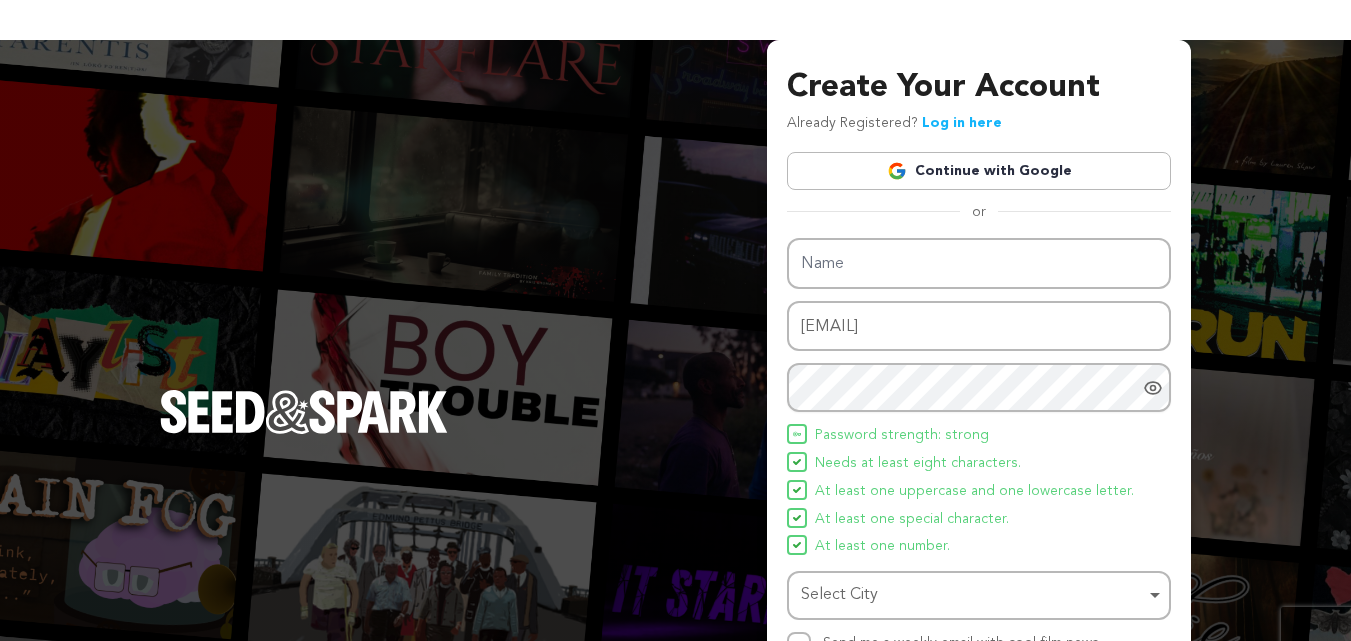 click on "Select City  Select City Remove item" at bounding box center (979, 595) 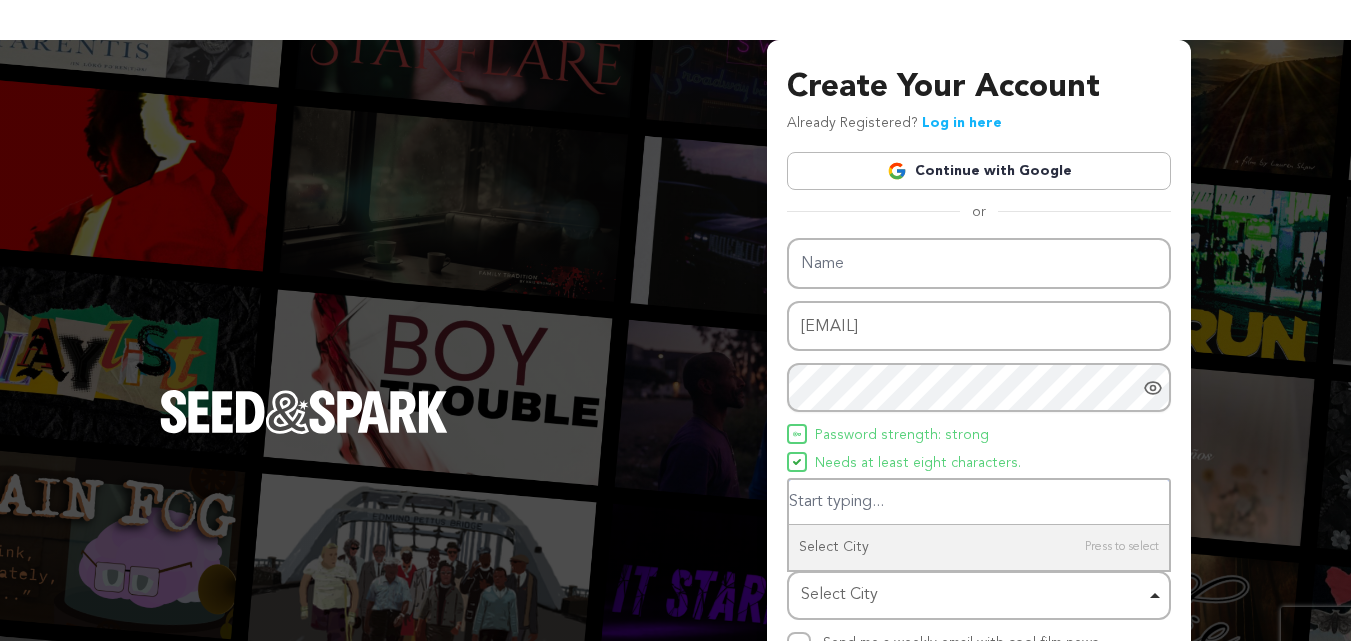 paste on "Pennsylvania" 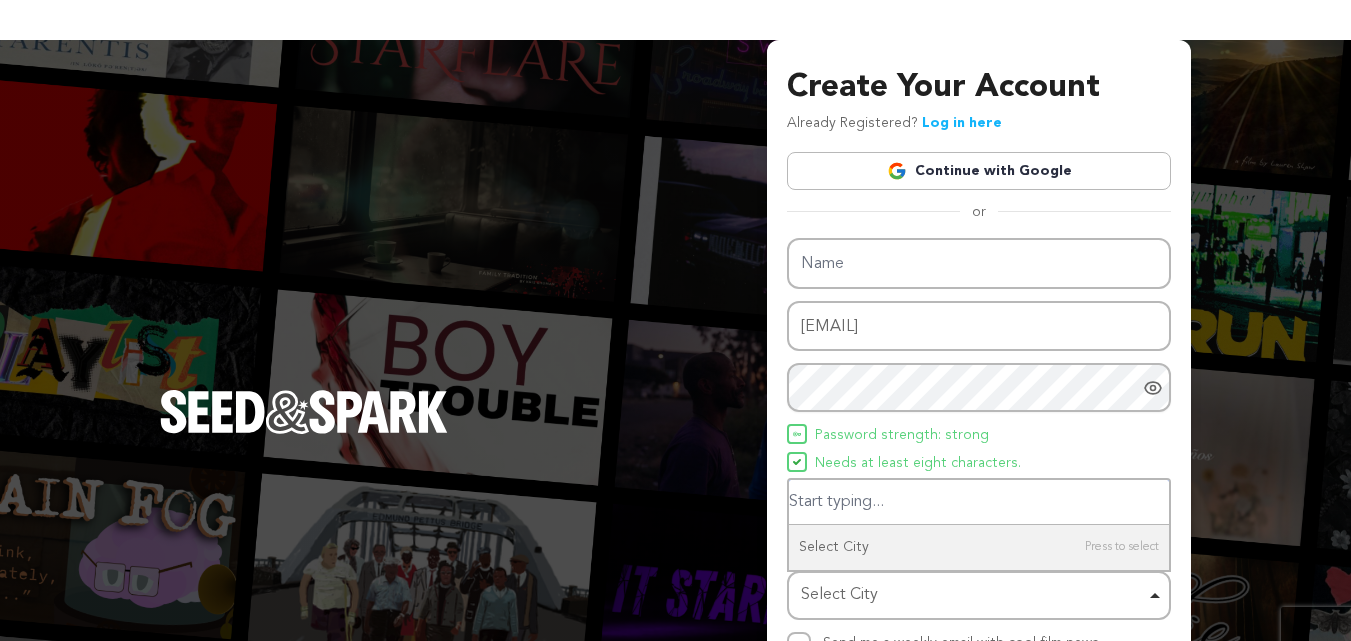 type on "Pennsylvania" 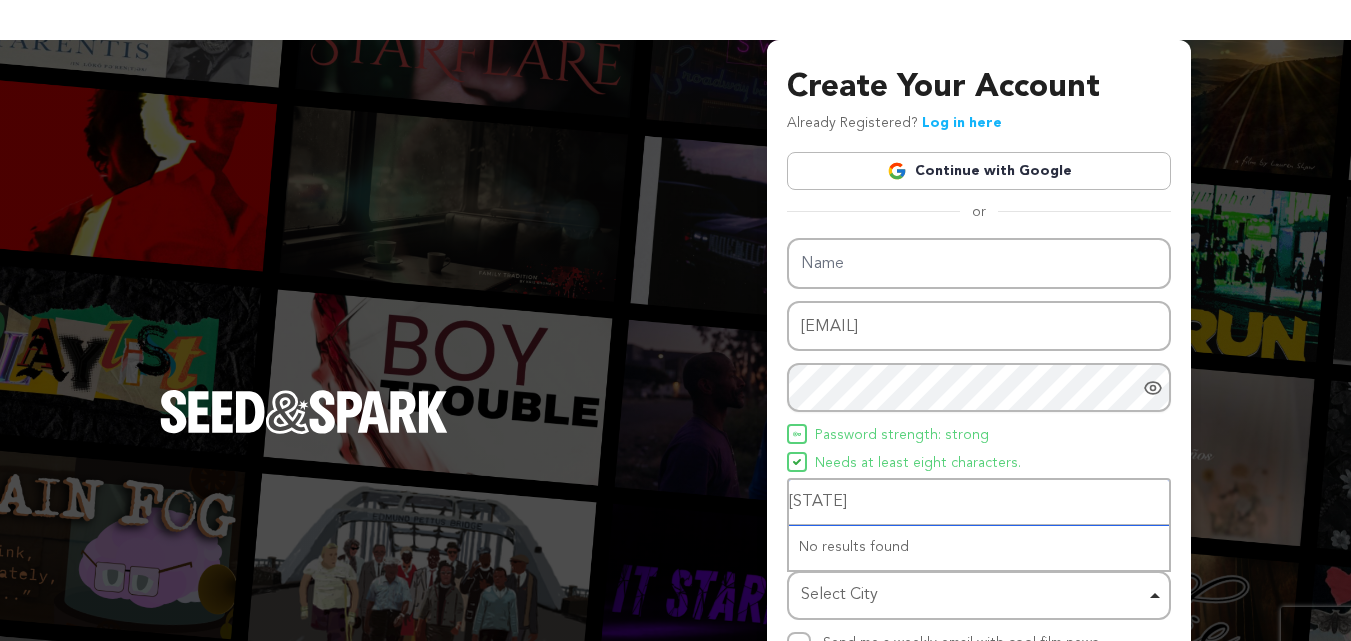 scroll, scrollTop: 100, scrollLeft: 0, axis: vertical 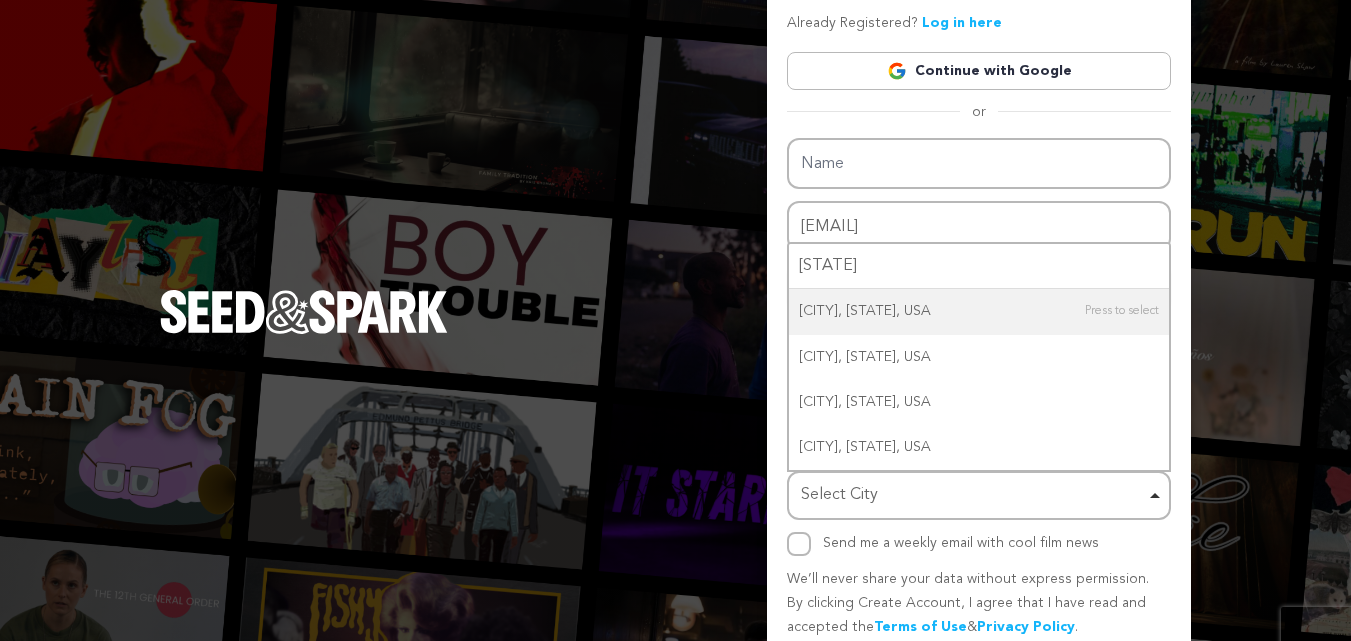 type 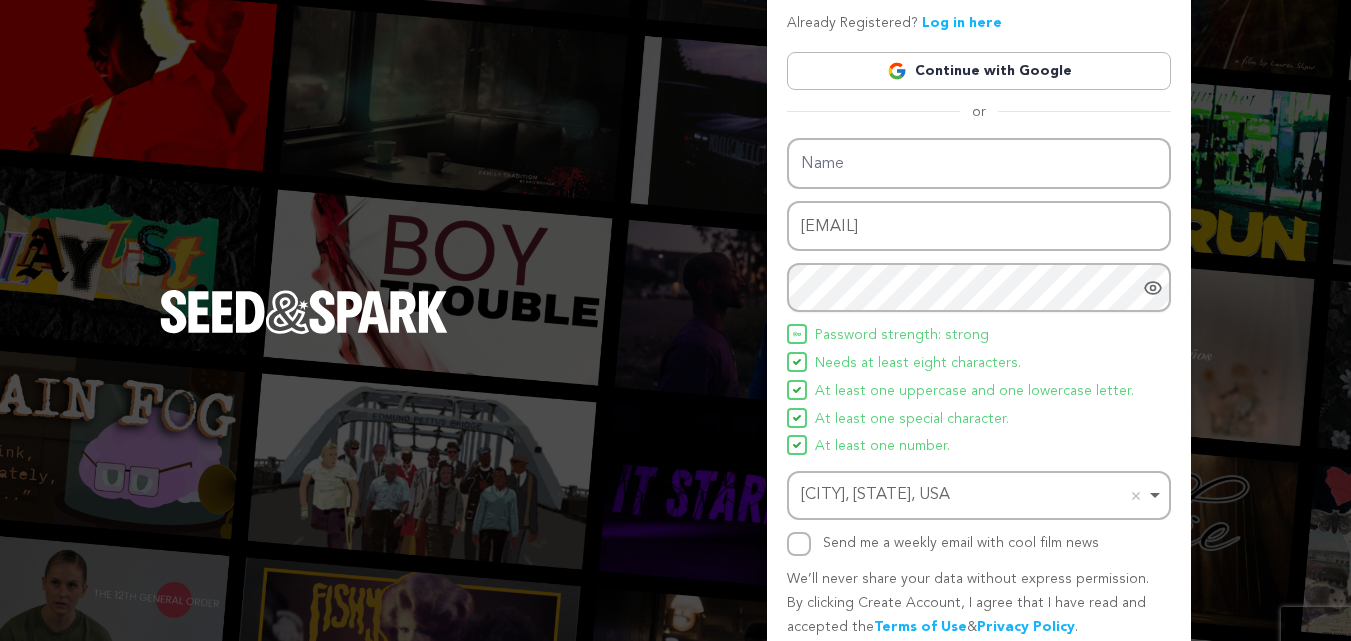 click on "Name
Email address
ahmedbakranus@gmail.com
Password
Password must have at least 8 characters.
Password must have at least one uppercase and one lowercase letter.
Password must have at least one special character.
Password must have at least one number.
Password strength: strong
Needs at least eight characters." at bounding box center [979, 347] 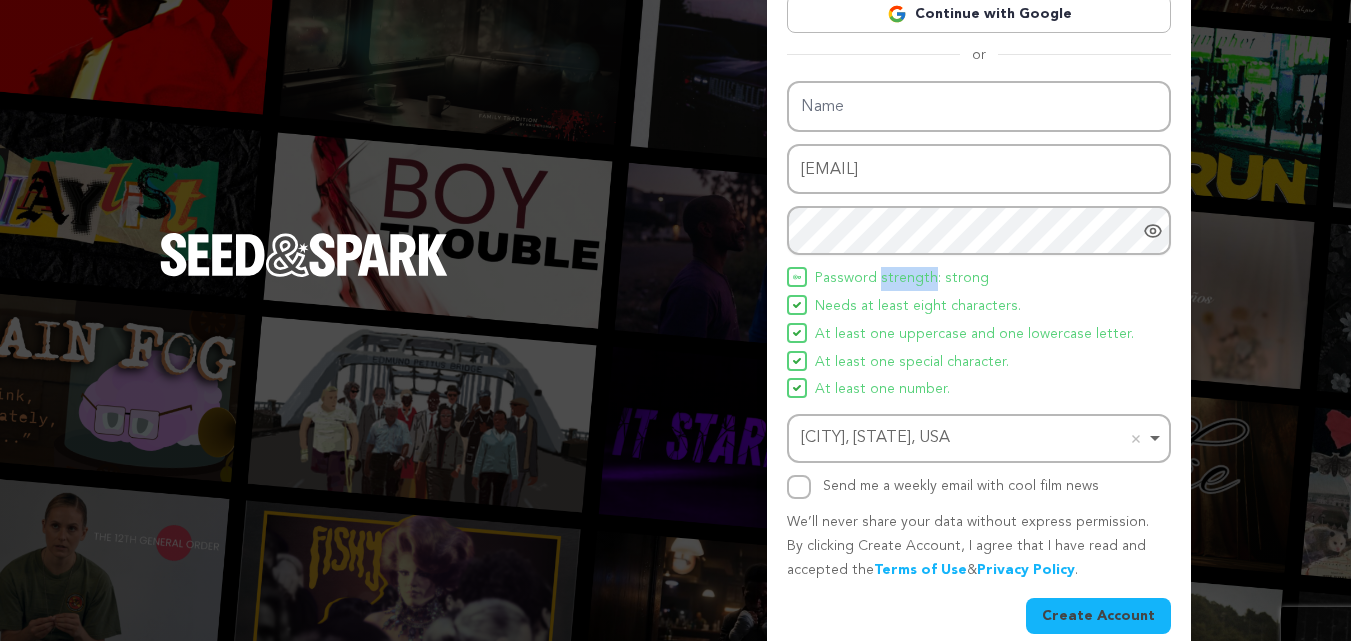 scroll, scrollTop: 182, scrollLeft: 0, axis: vertical 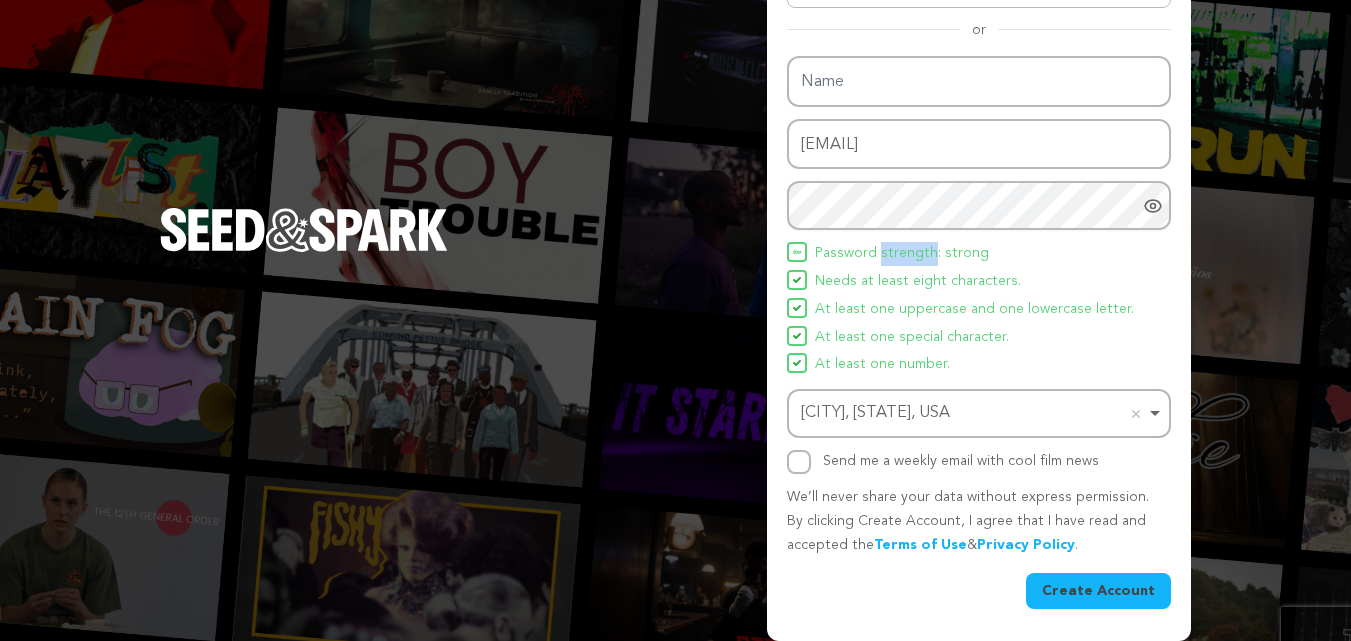 click on "Create Account" at bounding box center (1098, 591) 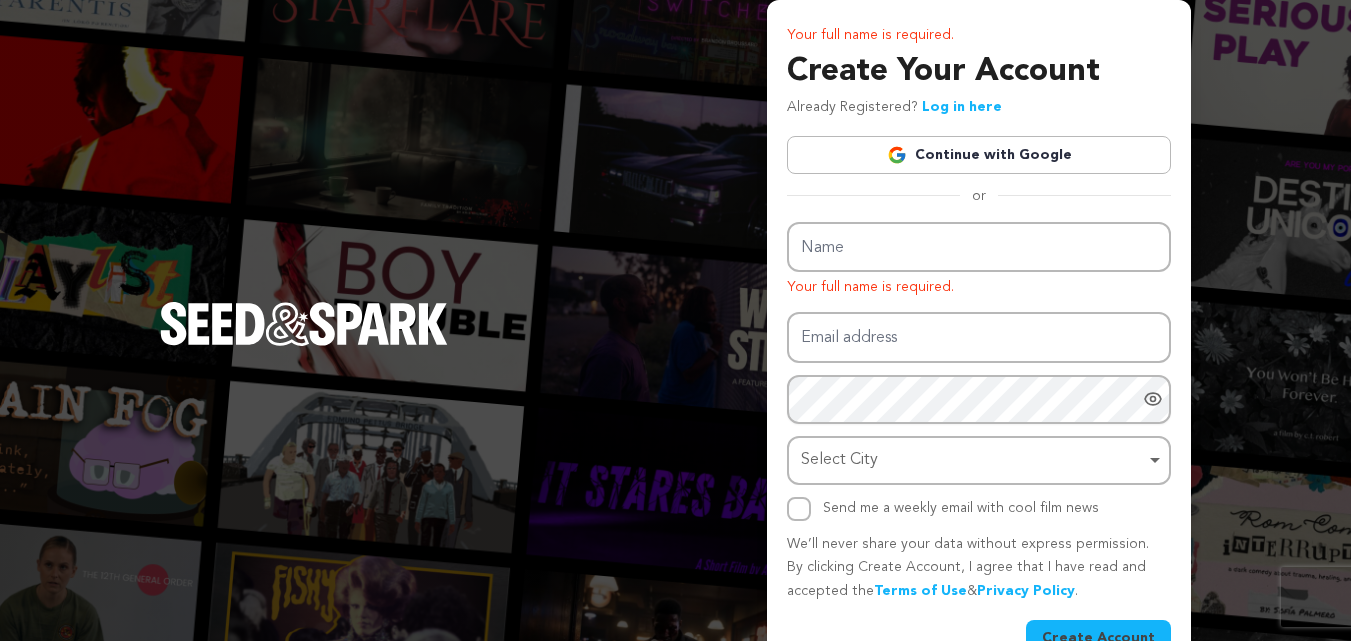 scroll, scrollTop: 0, scrollLeft: 0, axis: both 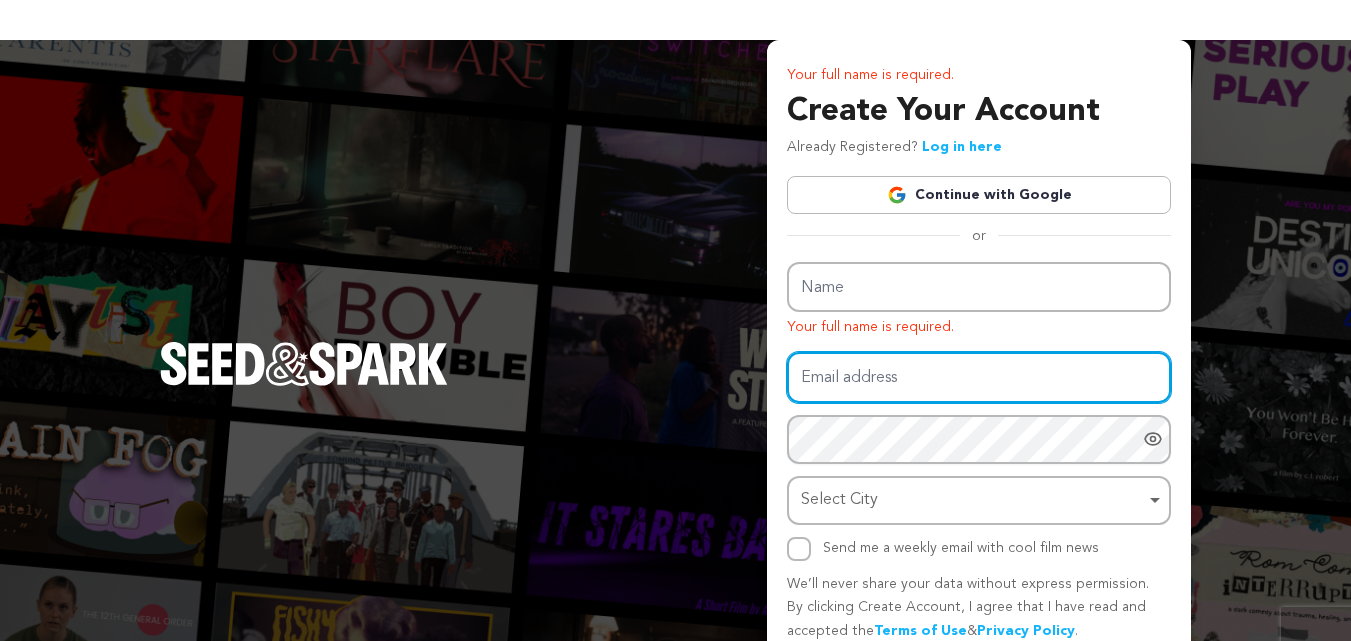 type on "[USERNAME]@[example.com]" 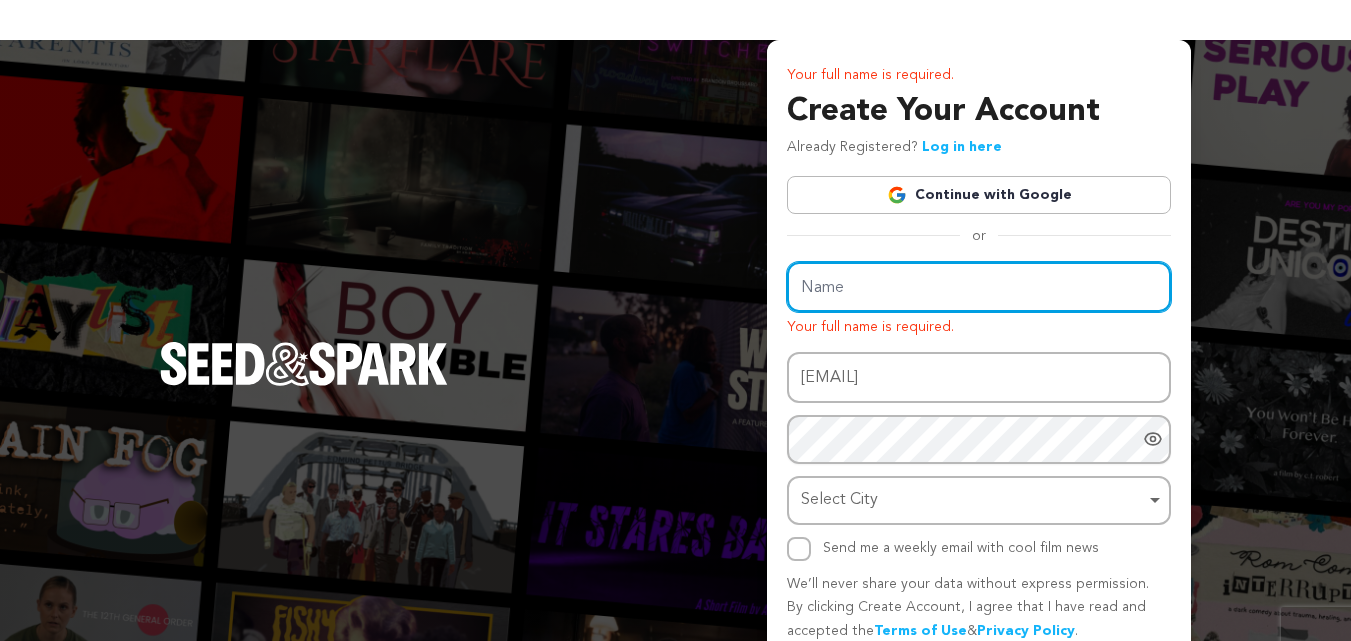 click on "Name" at bounding box center (979, 287) 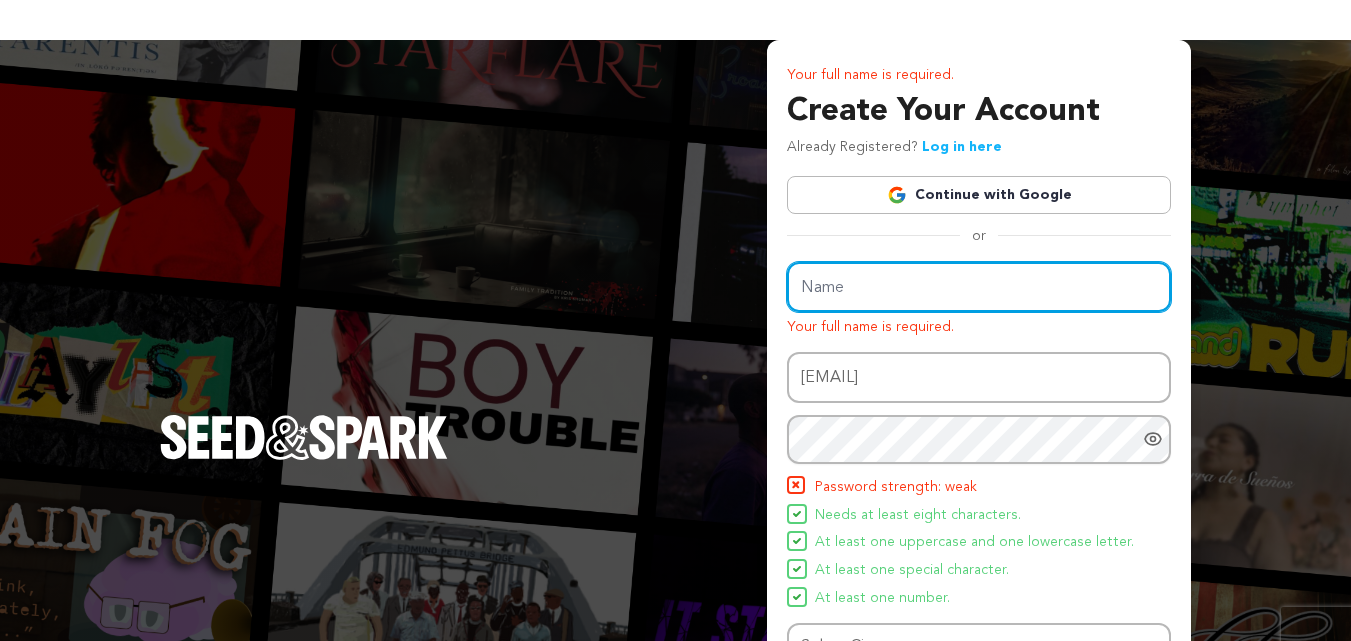 click on "Name" at bounding box center (979, 287) 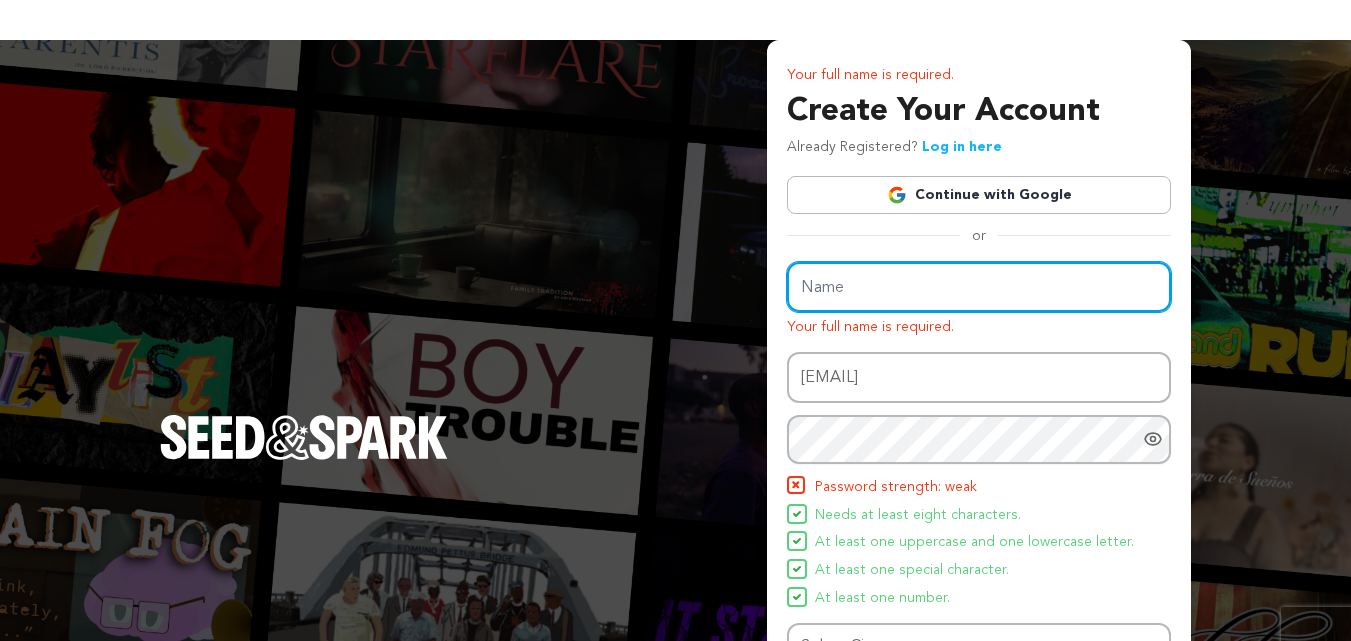 click on "Name" at bounding box center [979, 287] 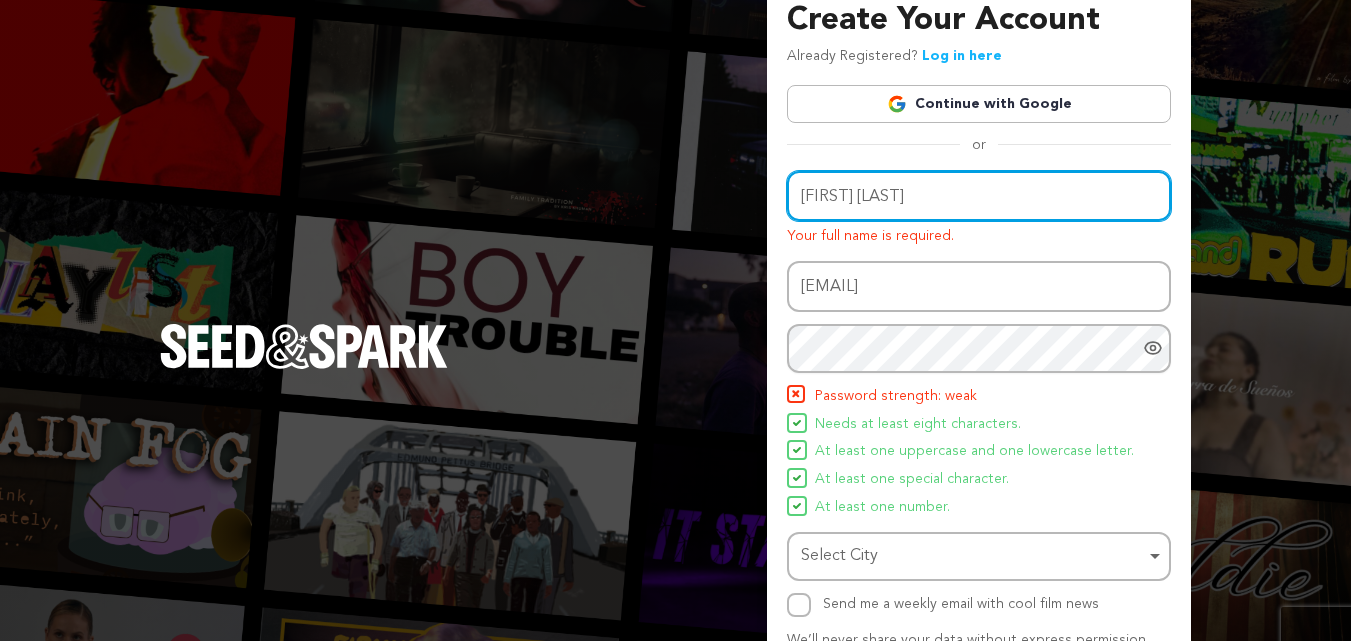 scroll, scrollTop: 234, scrollLeft: 0, axis: vertical 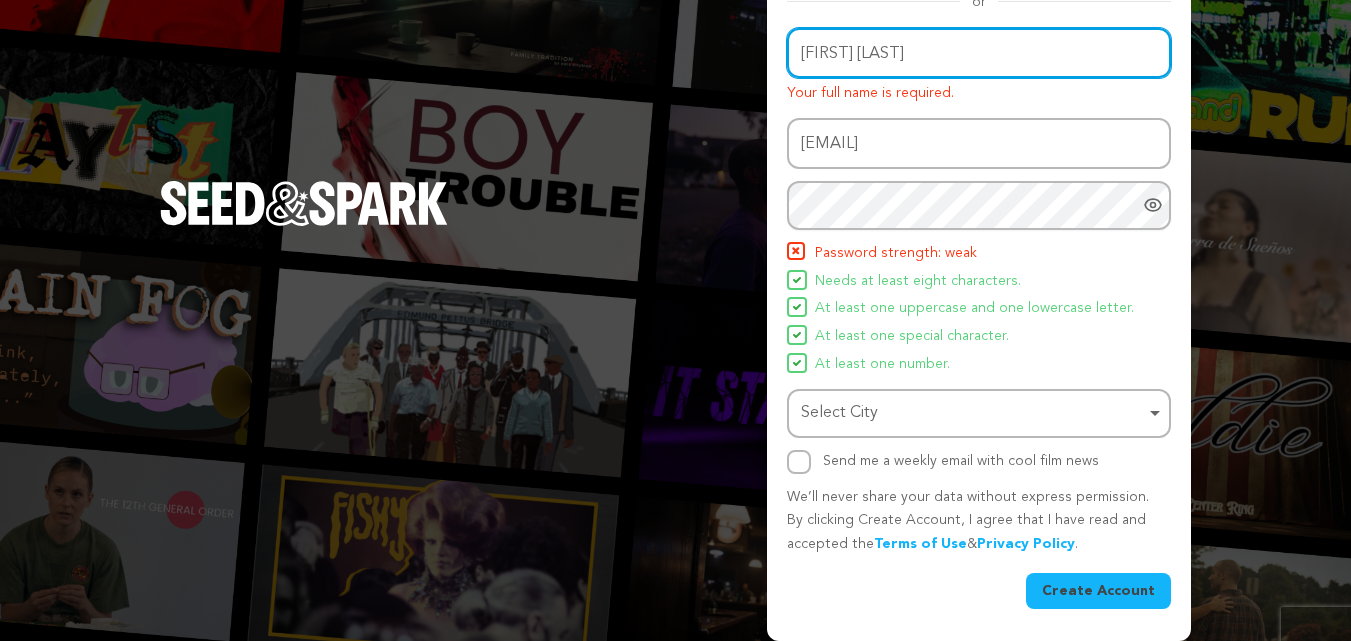 type on "[FIRST] [LAST]" 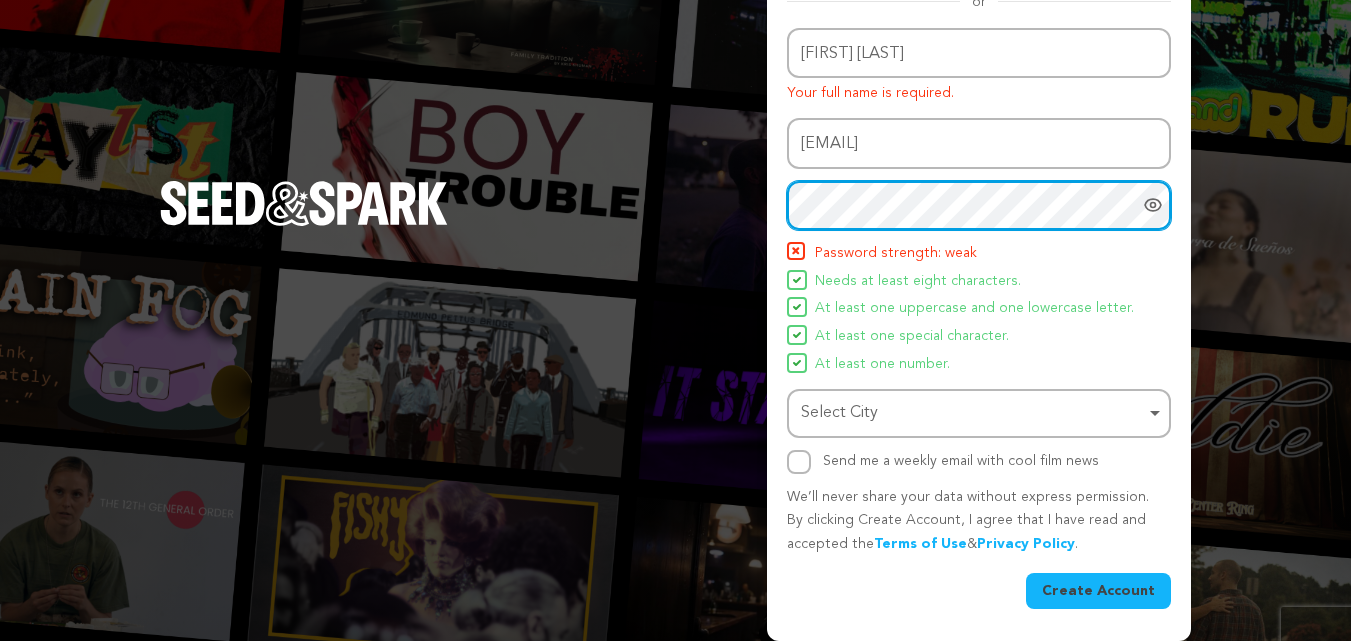 click on "Select City Remove item" at bounding box center [973, 413] 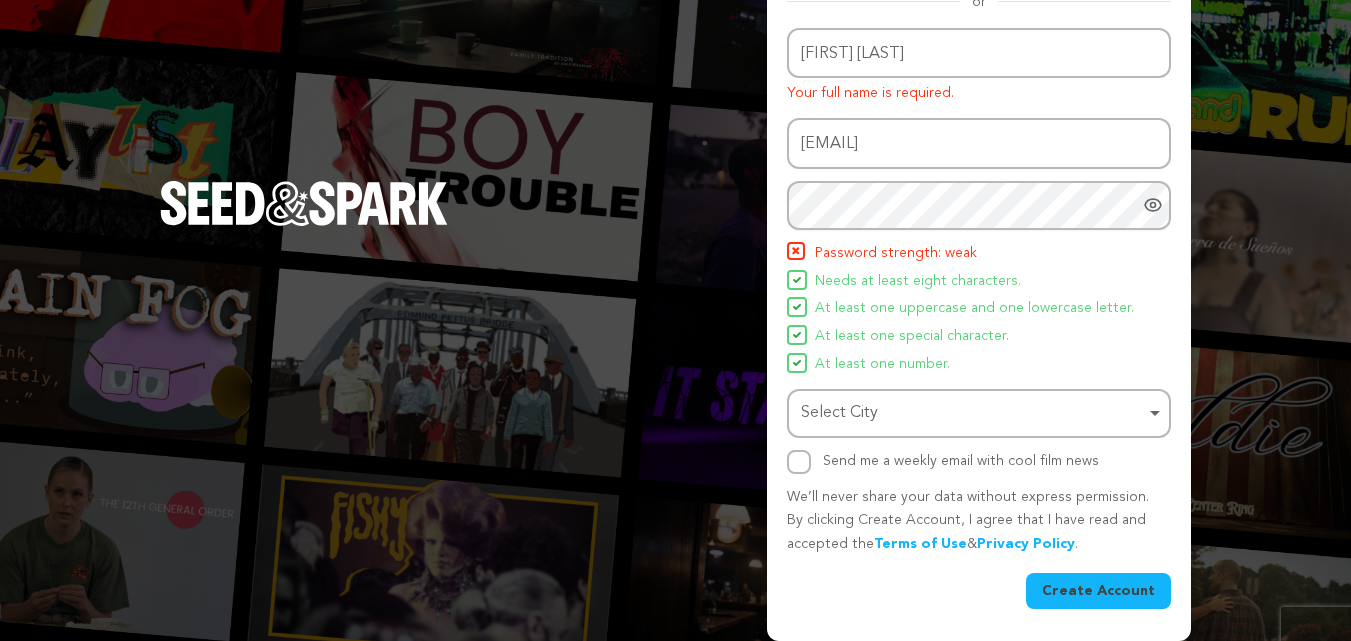 click on "Select City Remove item" at bounding box center [973, 413] 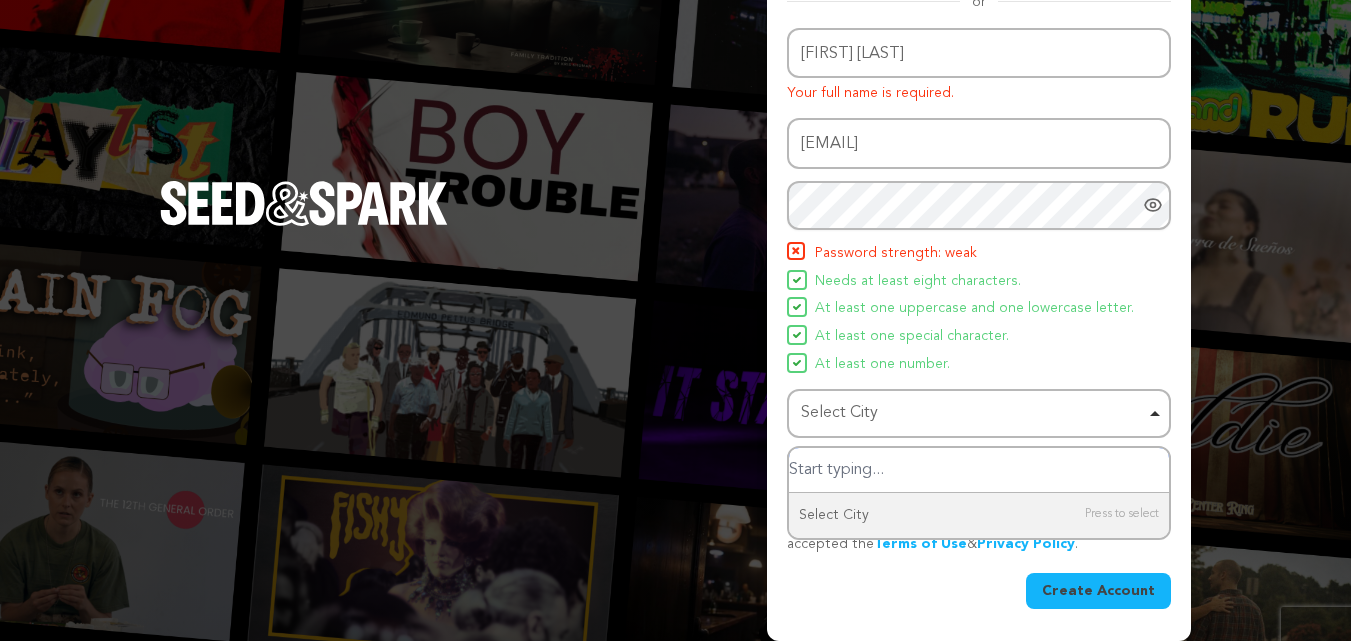 click at bounding box center (979, 470) 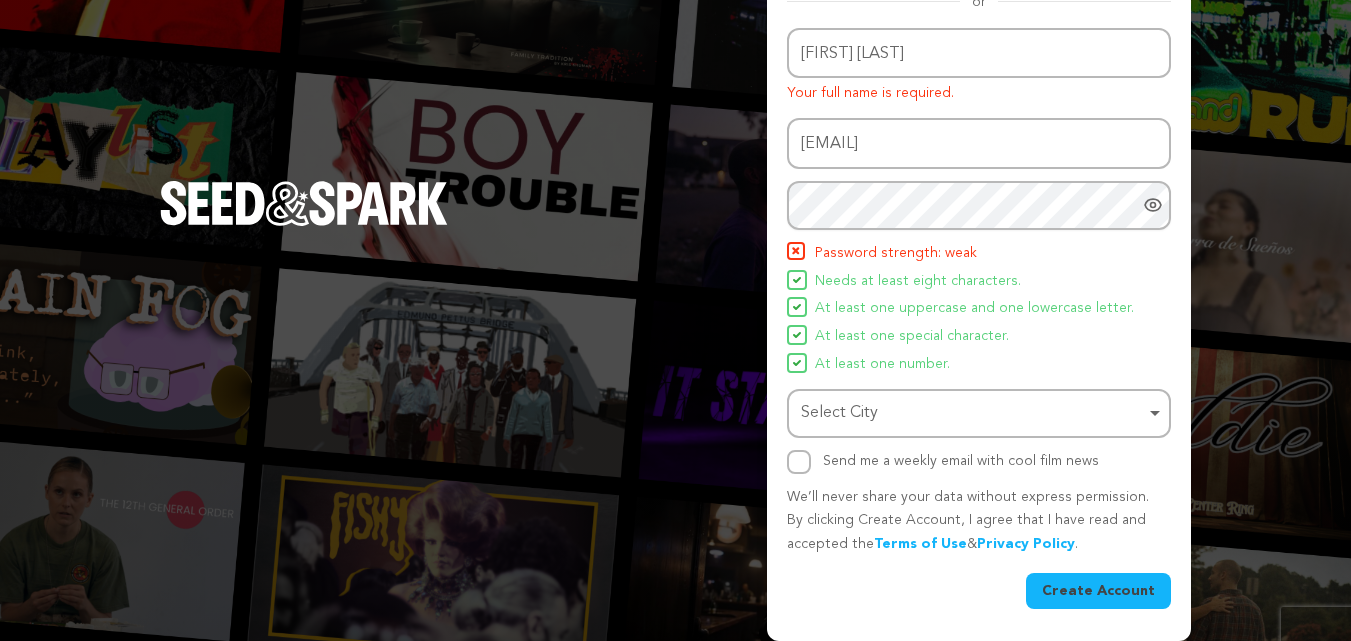 click on "Select City Remove item" at bounding box center [973, 413] 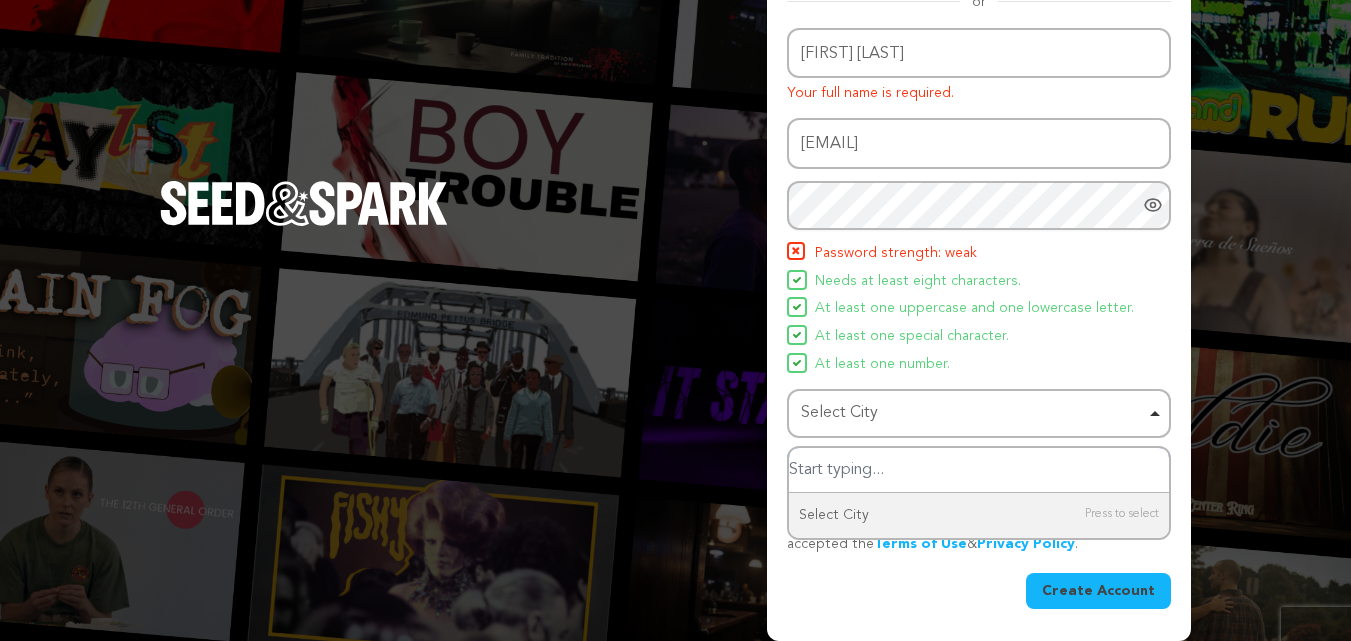 paste on "Pennsylvania" 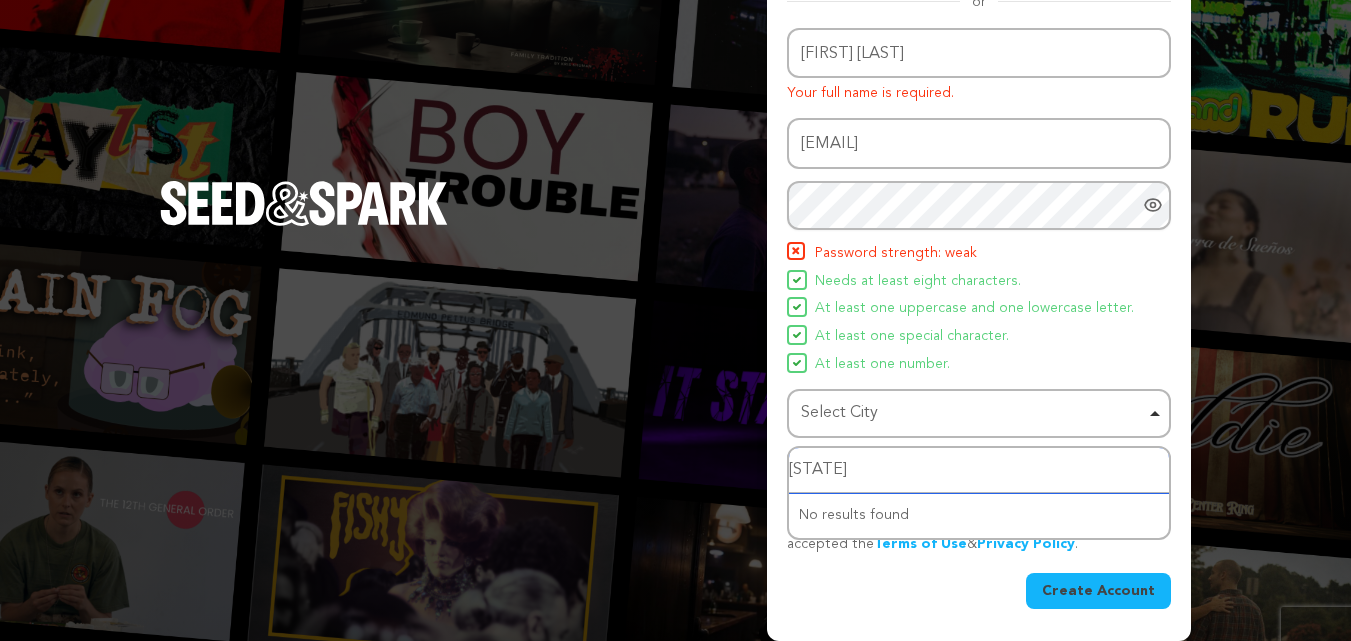 click on "Pennsylvania" at bounding box center (979, 470) 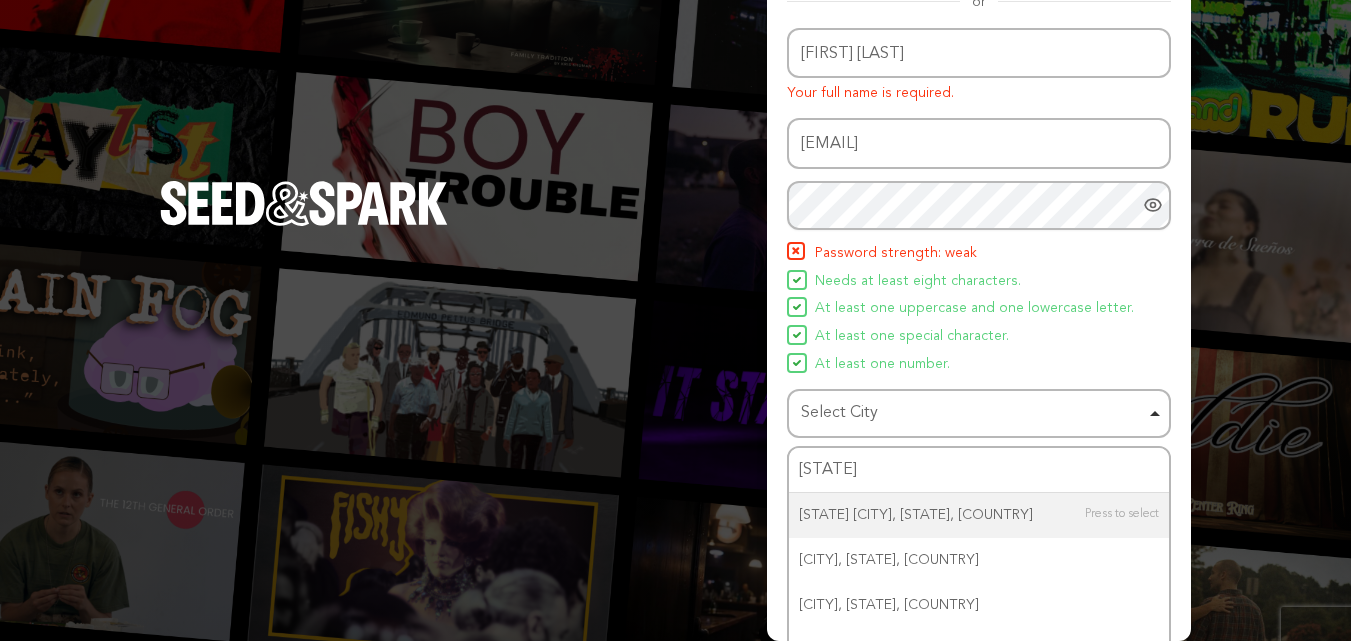 type 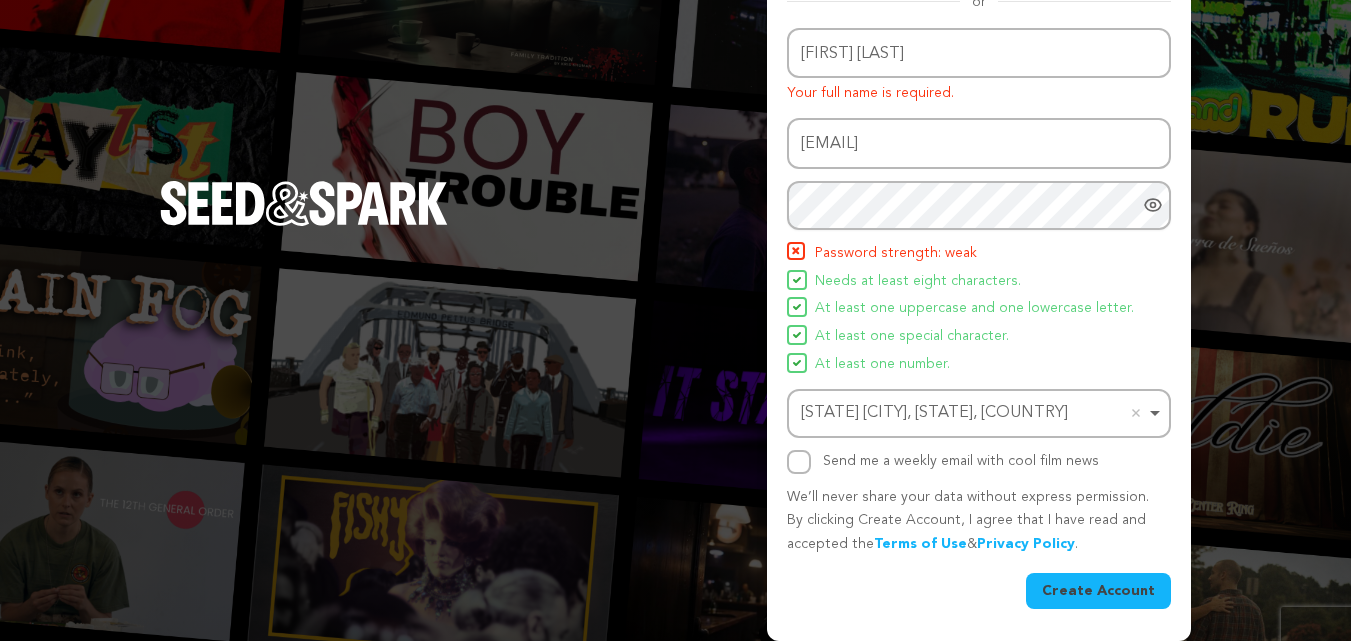 click on "Create Account" at bounding box center [1098, 591] 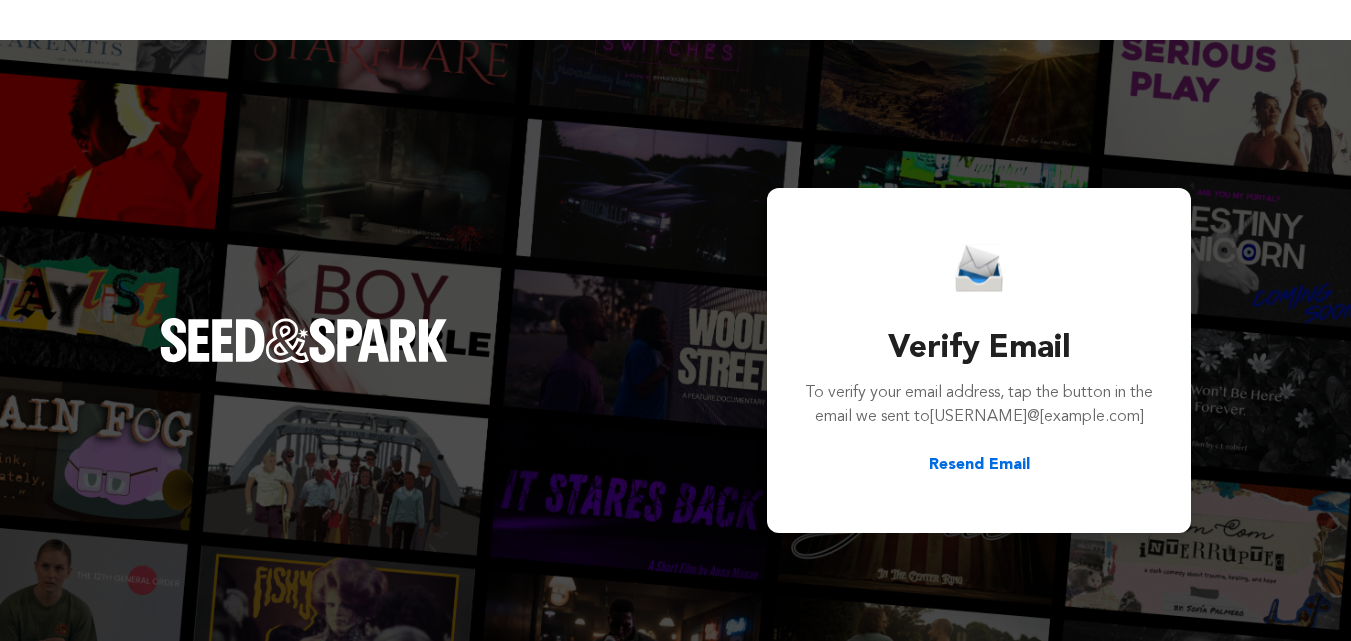 scroll, scrollTop: 0, scrollLeft: 0, axis: both 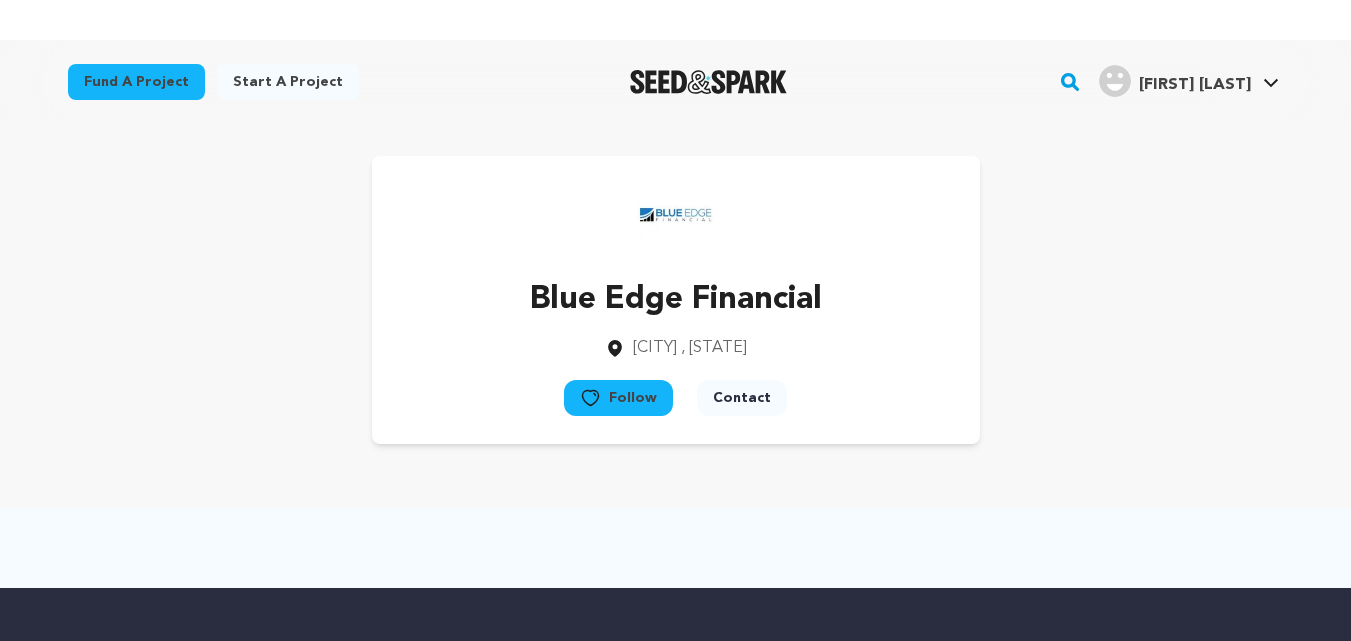 click on "[FIRST] [LAST]" at bounding box center [1195, 85] 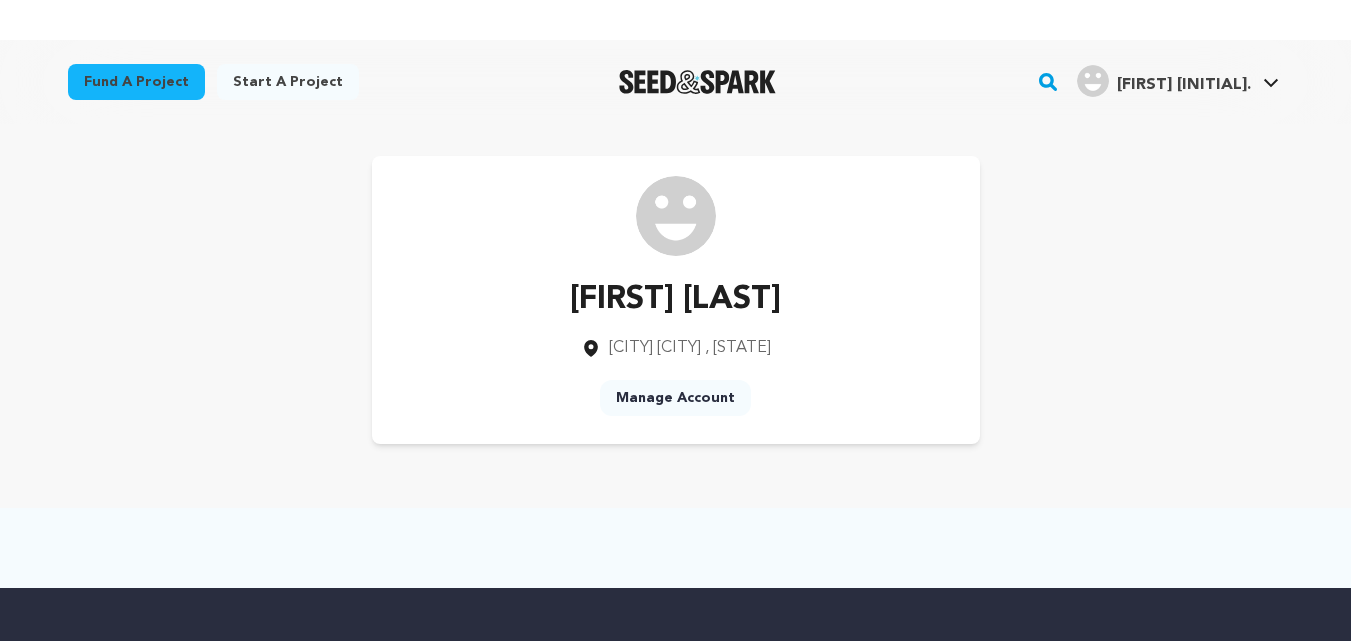 scroll, scrollTop: 0, scrollLeft: 0, axis: both 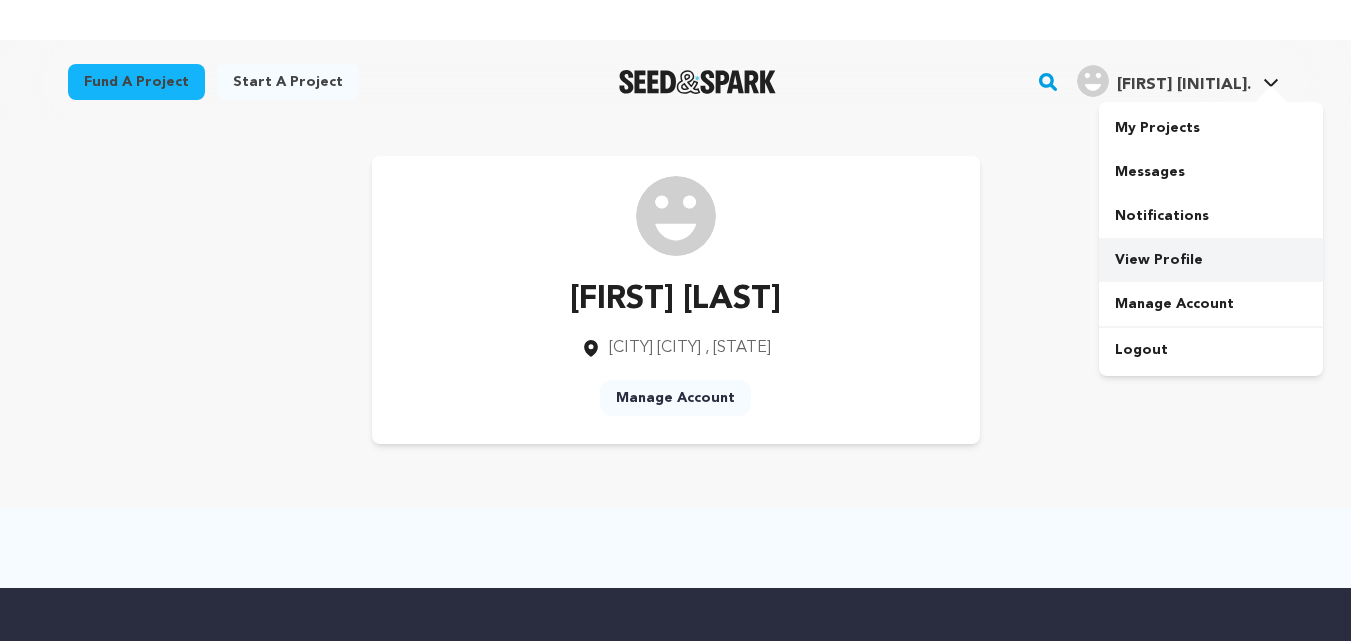 click on "View Profile" at bounding box center (1211, 260) 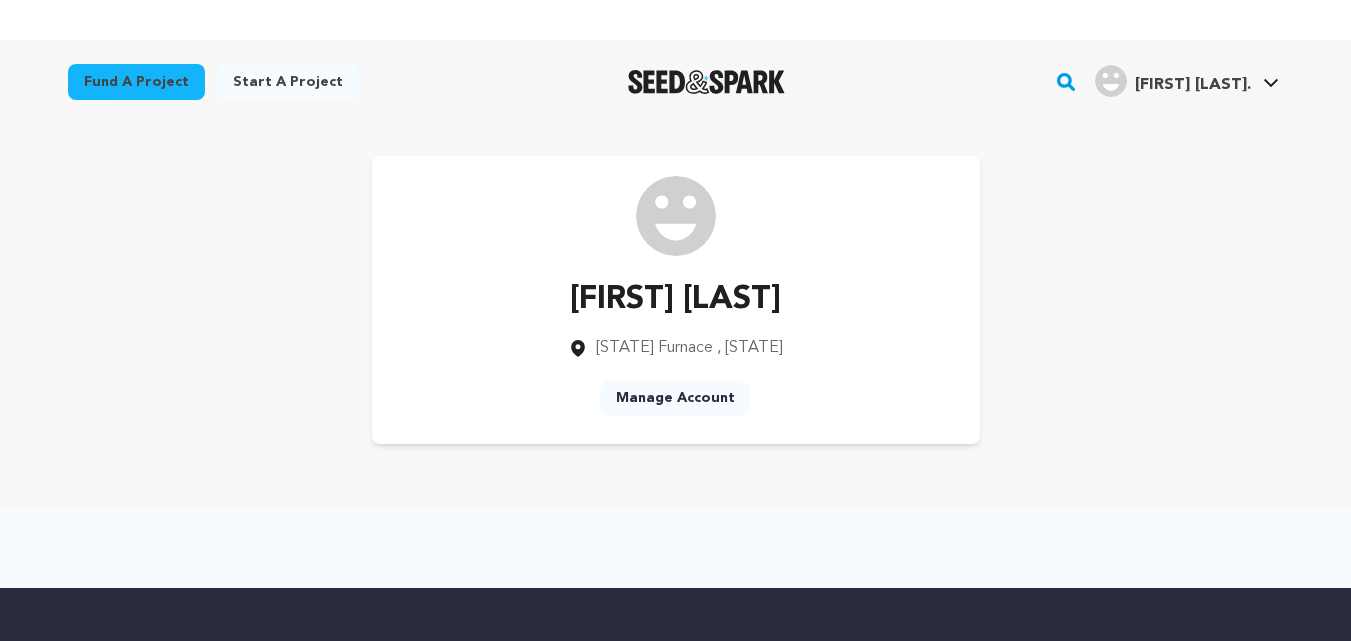 scroll, scrollTop: 0, scrollLeft: 0, axis: both 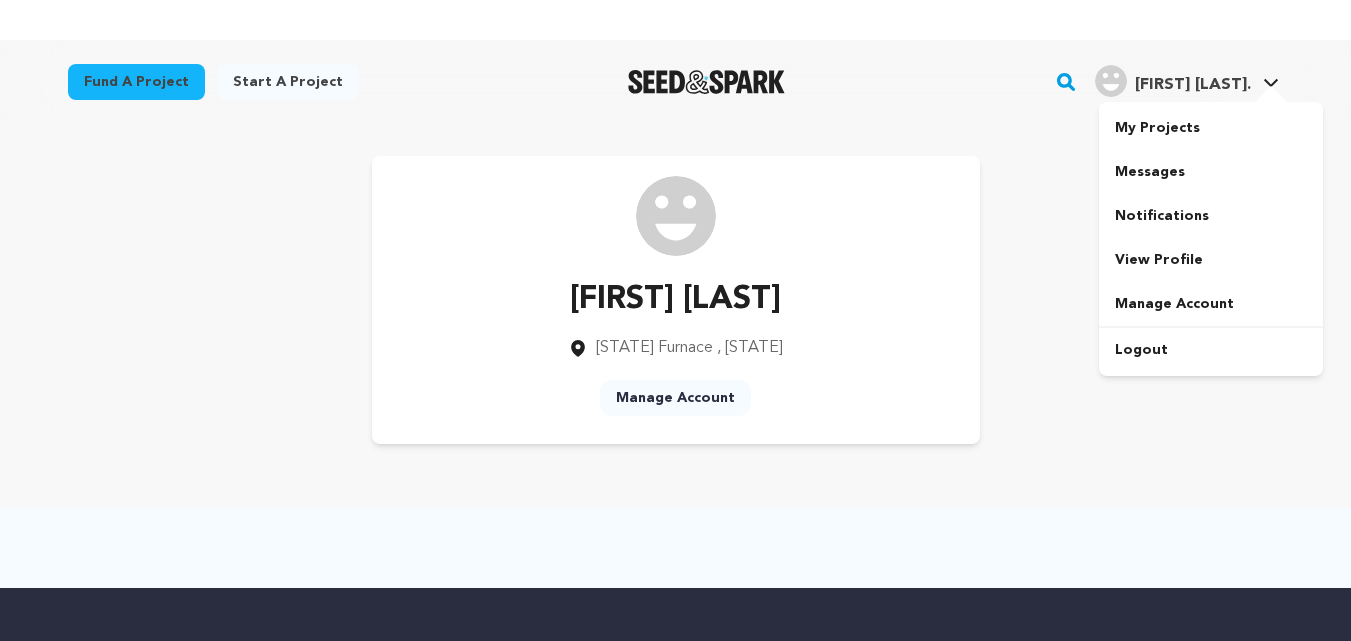 click at bounding box center (1111, 81) 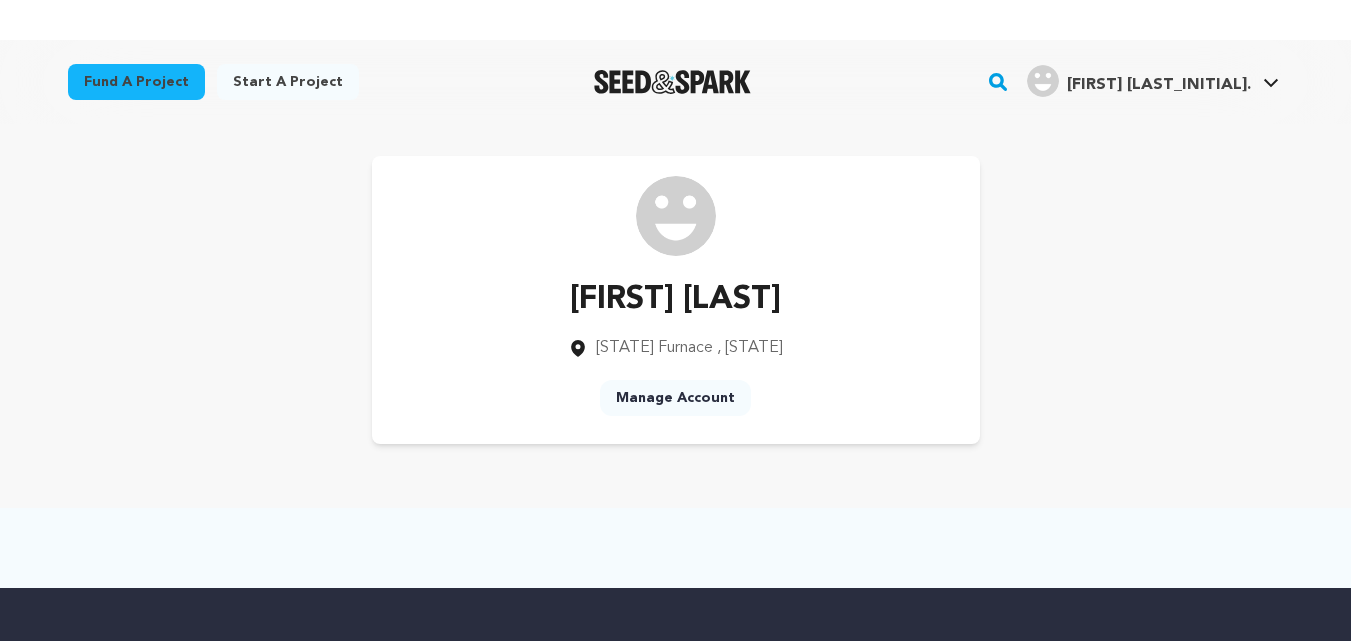 scroll, scrollTop: 0, scrollLeft: 0, axis: both 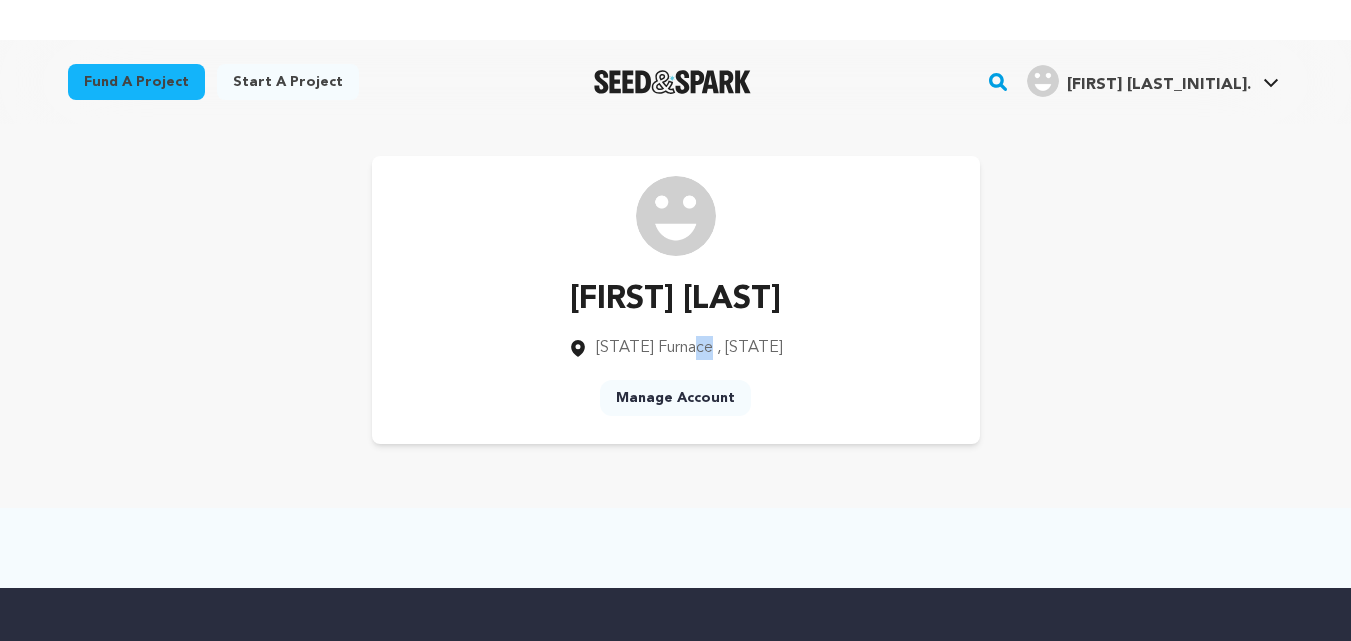 drag, startPoint x: 662, startPoint y: 347, endPoint x: 837, endPoint y: 364, distance: 175.82378 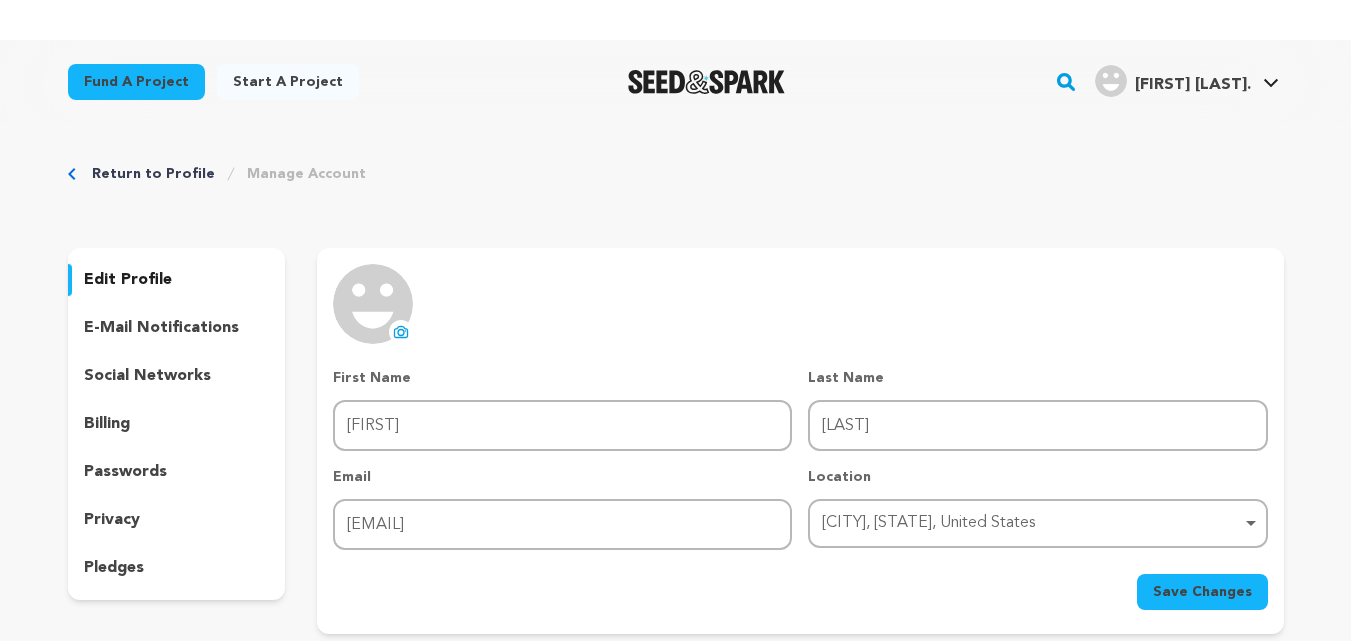 scroll, scrollTop: 0, scrollLeft: 0, axis: both 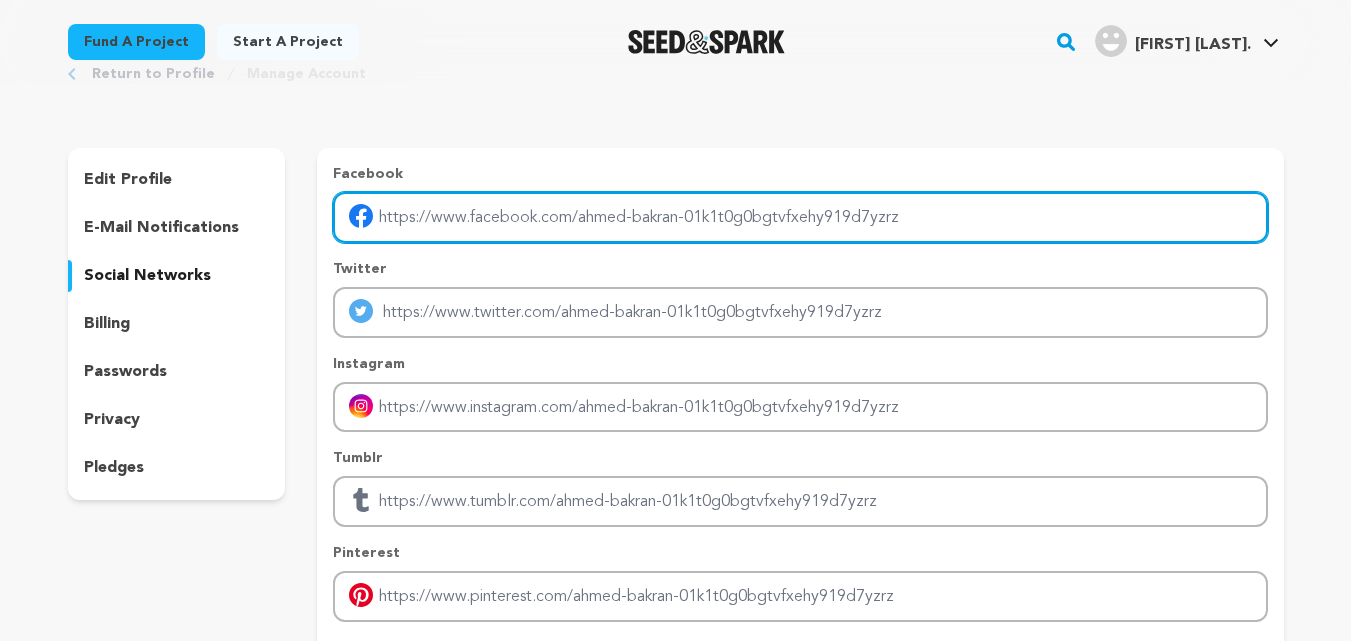 click at bounding box center (800, 217) 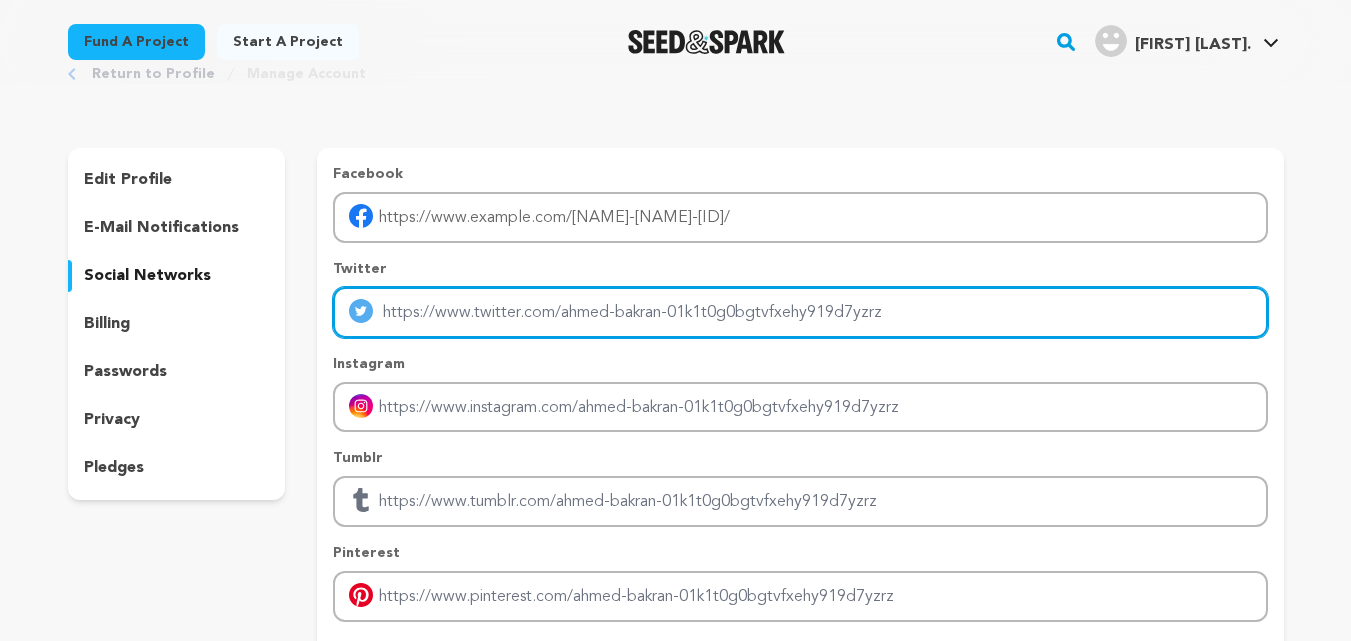 click at bounding box center [800, 312] 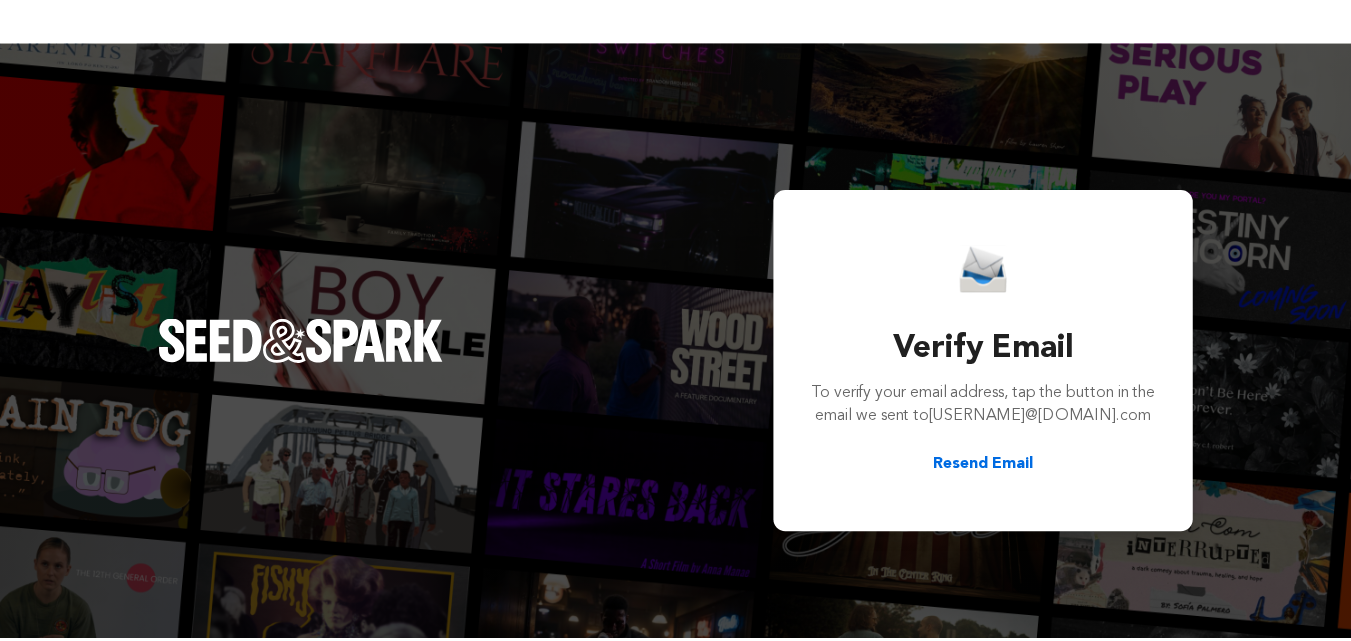 scroll, scrollTop: 0, scrollLeft: 0, axis: both 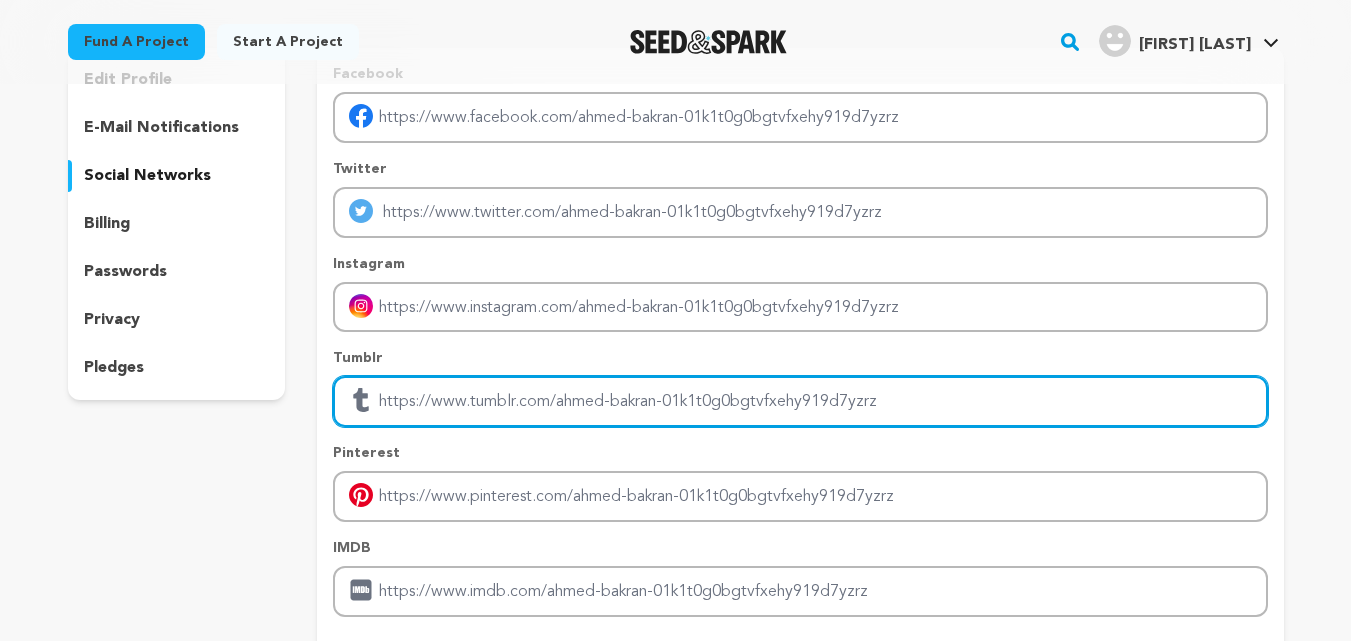 click at bounding box center (800, 401) 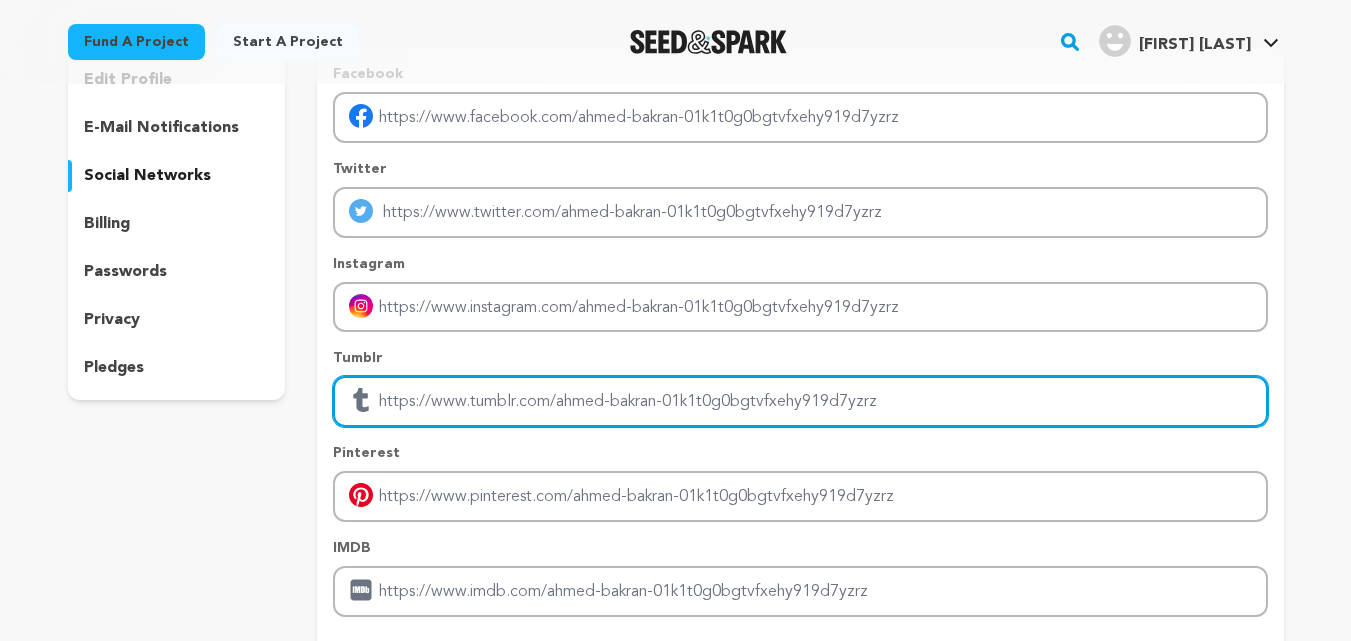 scroll, scrollTop: 0, scrollLeft: 0, axis: both 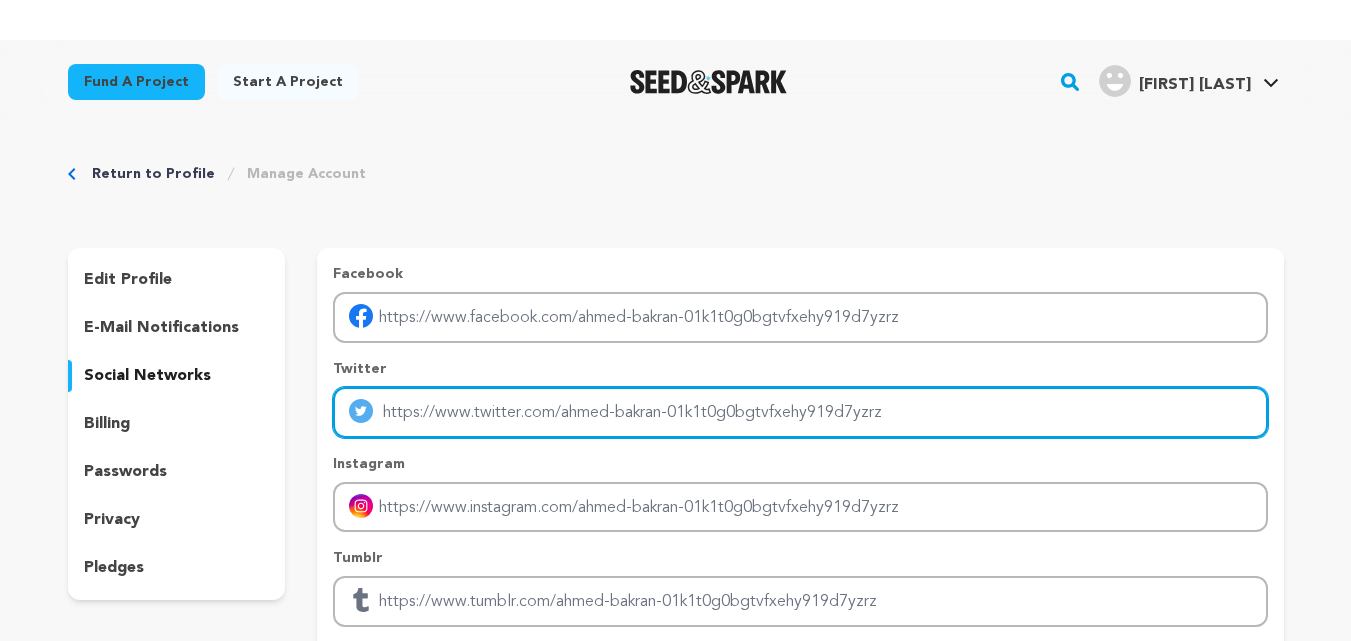 click at bounding box center (800, 412) 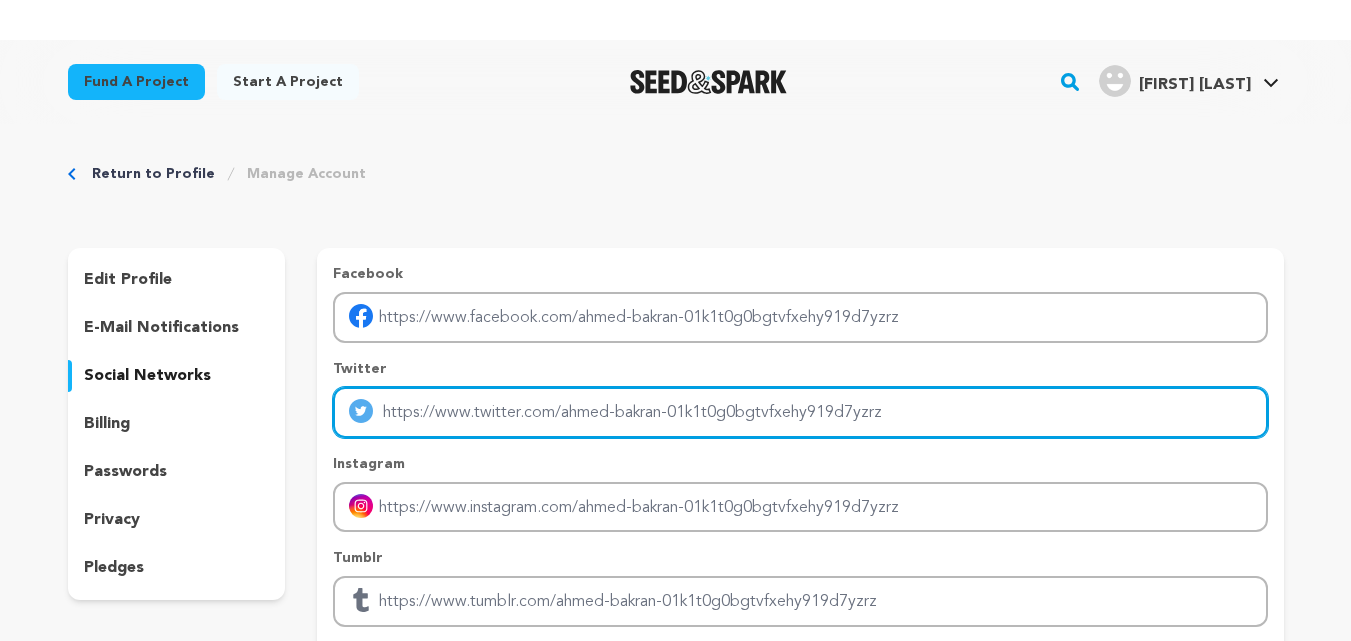 drag, startPoint x: 883, startPoint y: 408, endPoint x: 516, endPoint y: 447, distance: 369.06638 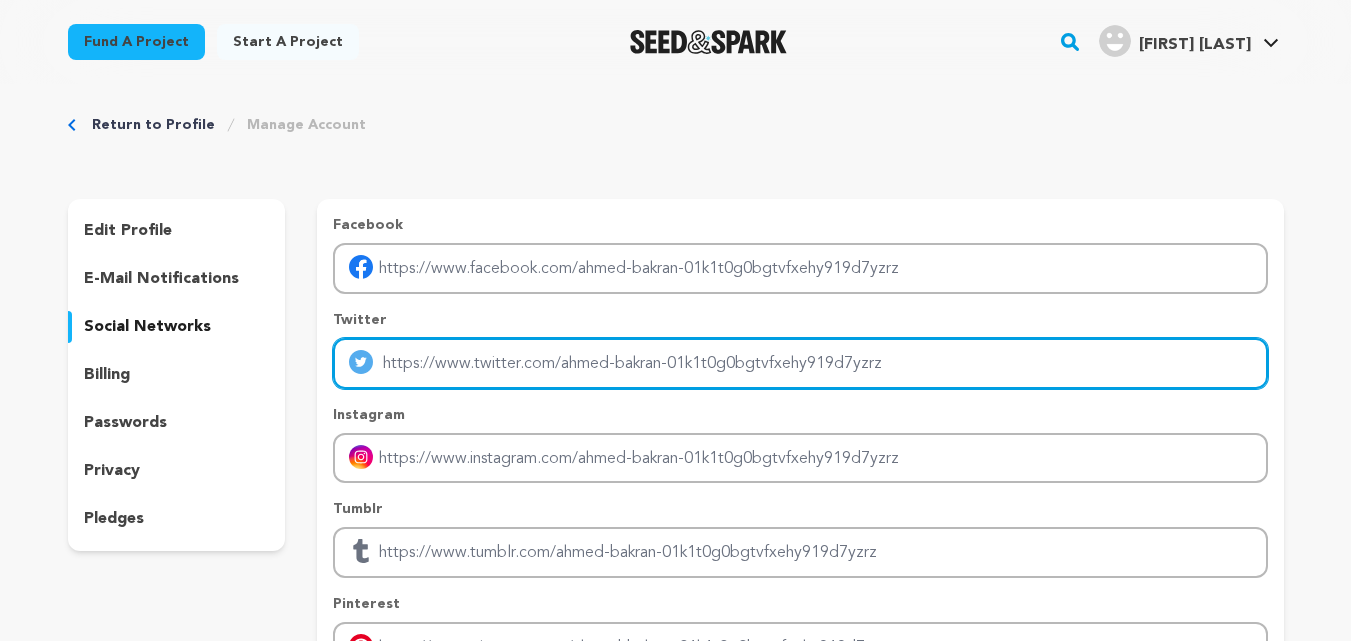 scroll, scrollTop: 0, scrollLeft: 0, axis: both 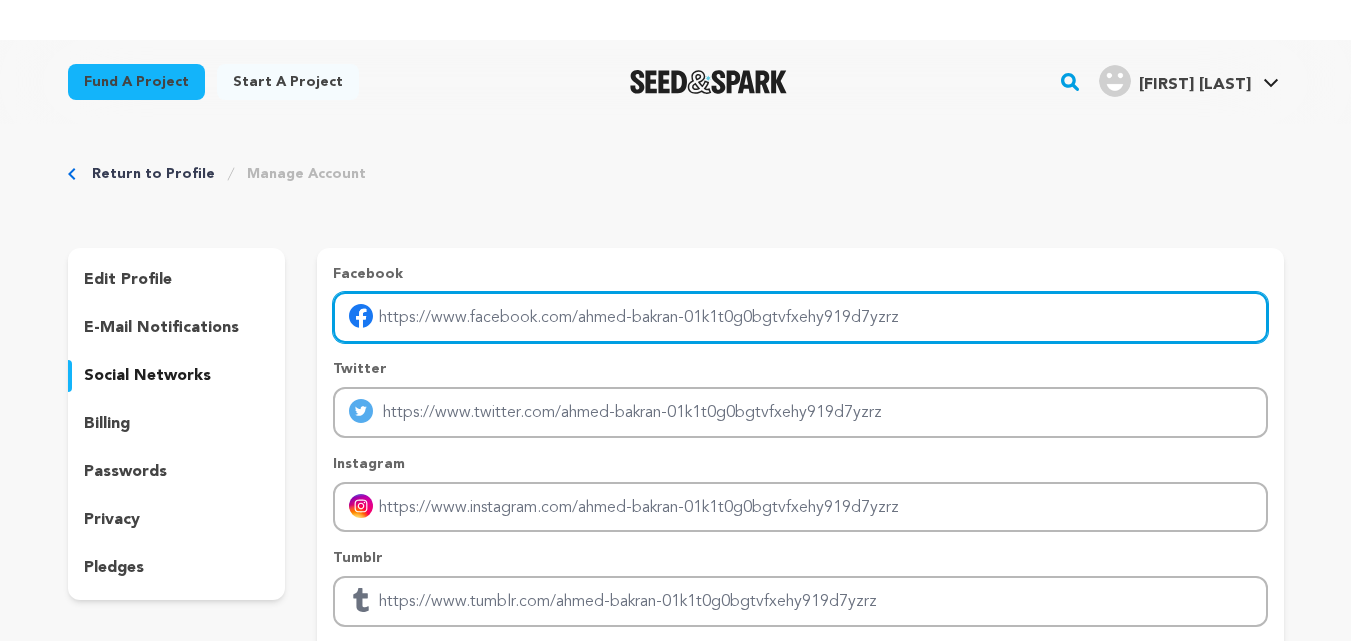 click at bounding box center (800, 317) 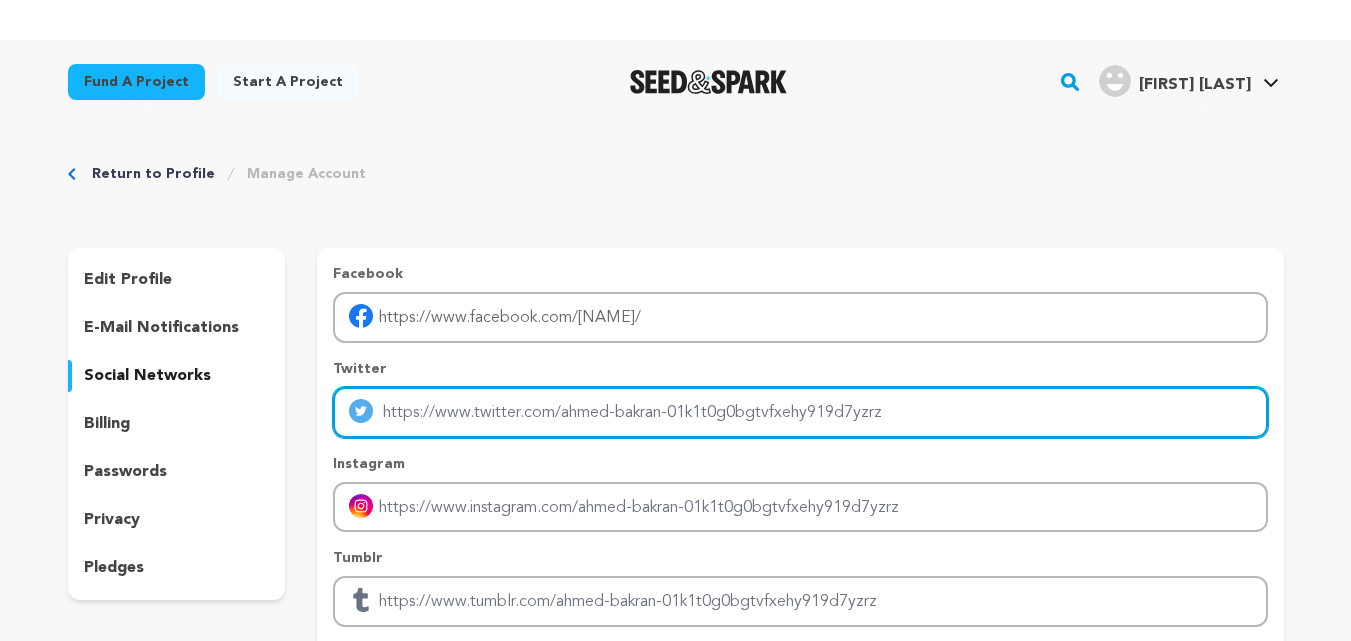 click at bounding box center [800, 412] 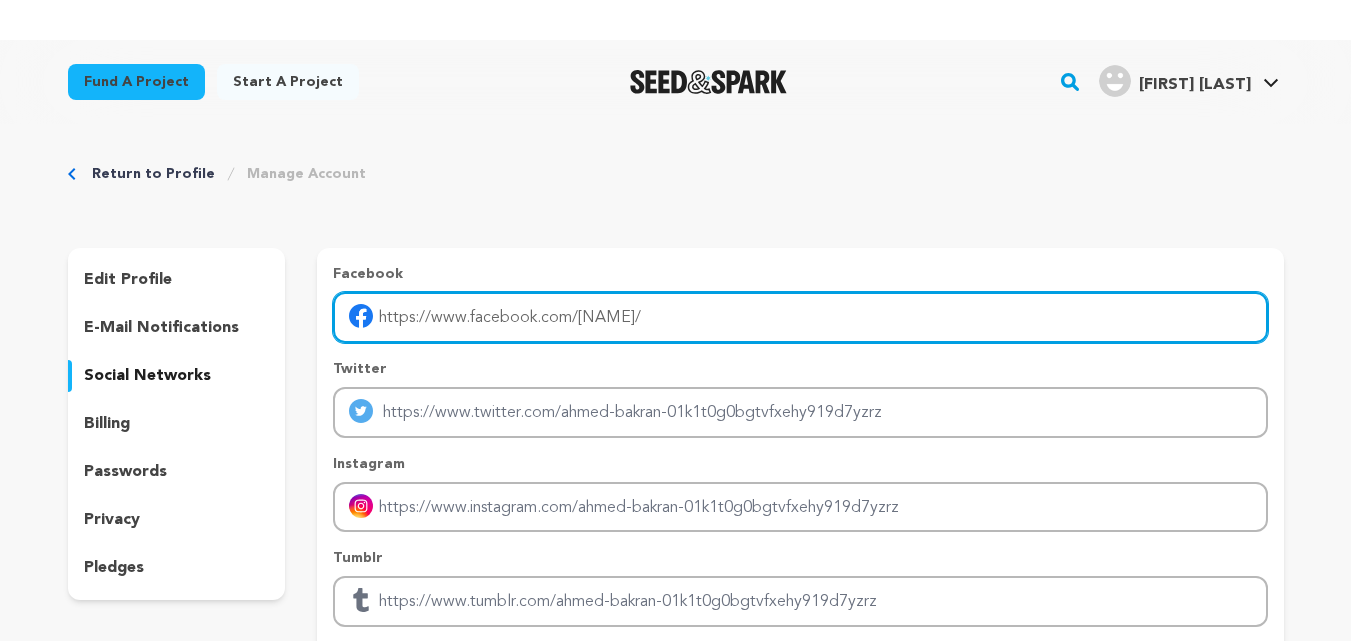 click on "https://www.facebook.com/[NAME]/" at bounding box center [800, 317] 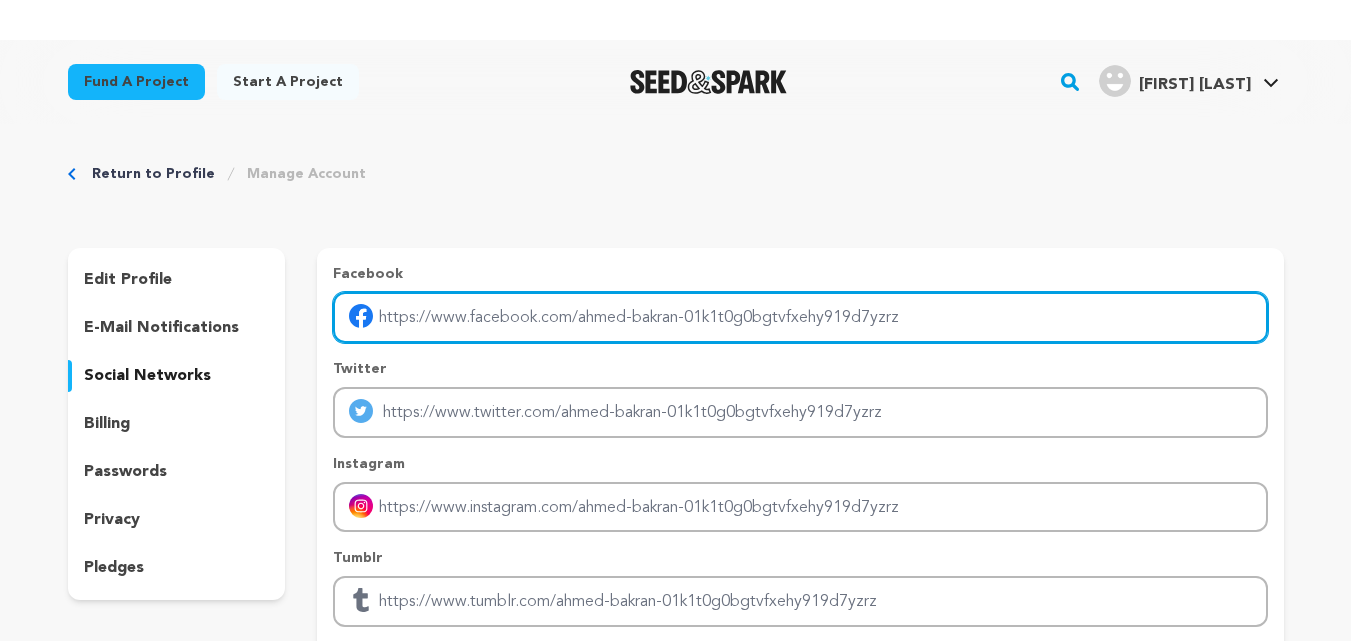paste on "https://www.linkedin.com/in/ahmedbakran" 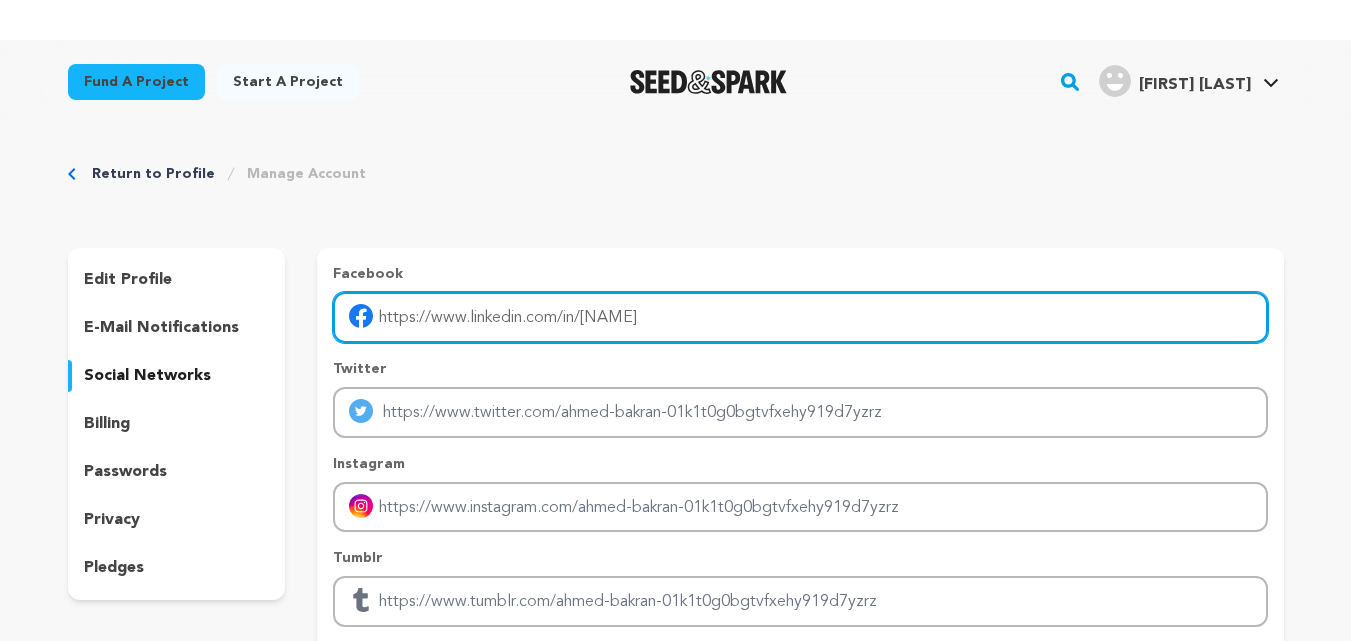 drag, startPoint x: 711, startPoint y: 323, endPoint x: 355, endPoint y: 308, distance: 356.31586 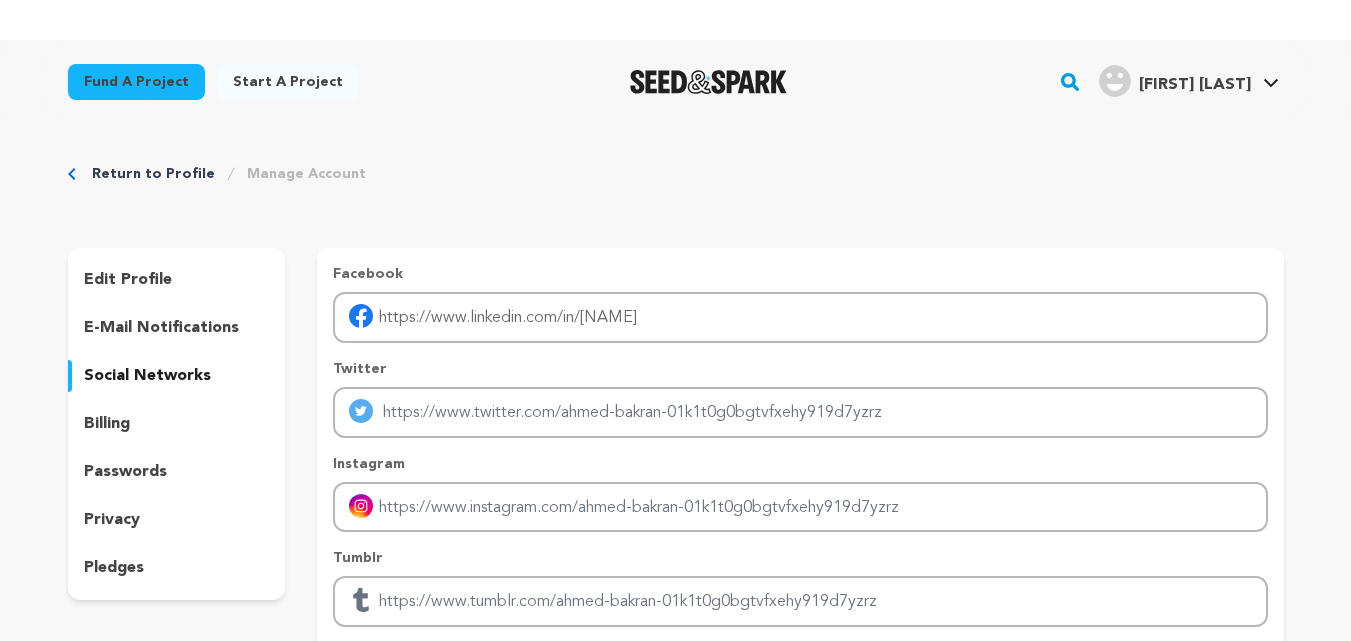 click at bounding box center [361, 316] 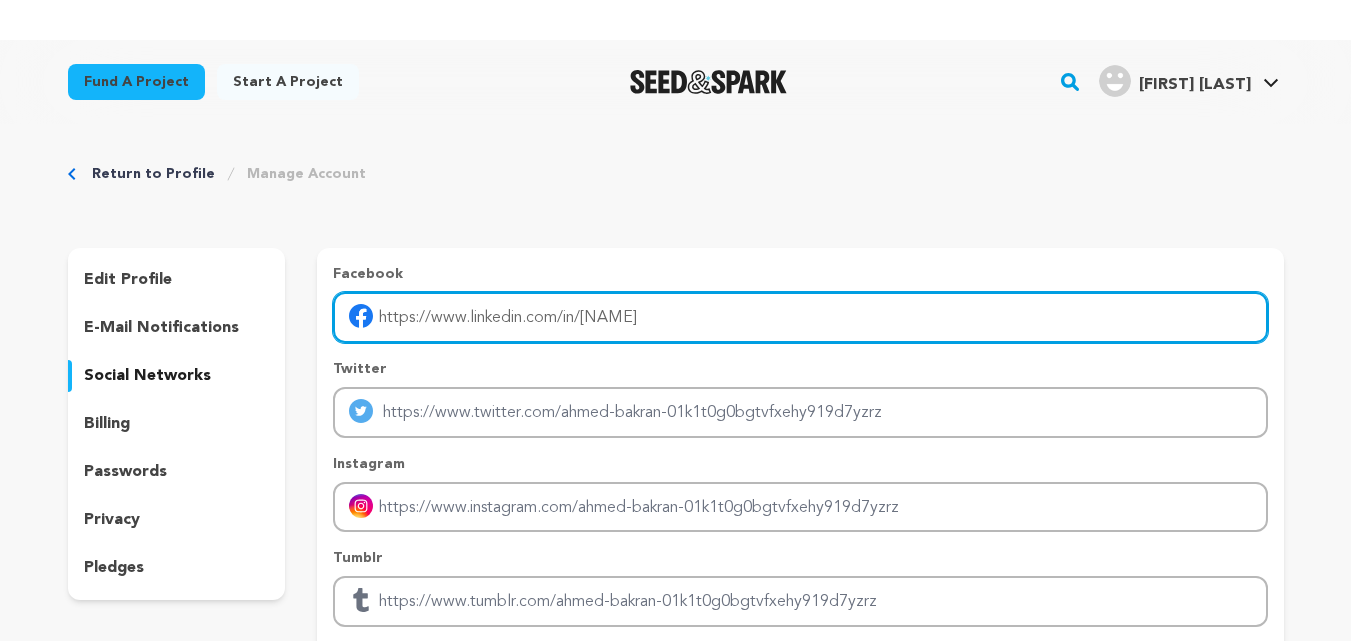 click on "https://www.linkedin.com/in/ahmedbakran" at bounding box center [800, 317] 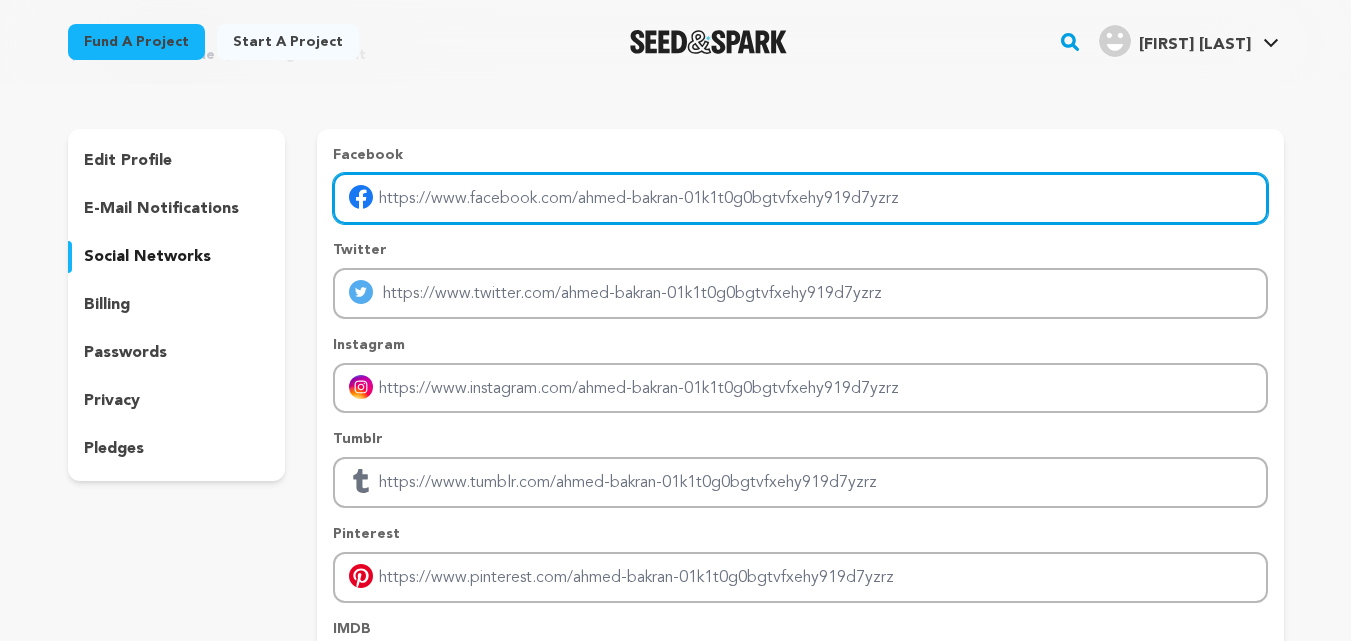 scroll, scrollTop: 100, scrollLeft: 0, axis: vertical 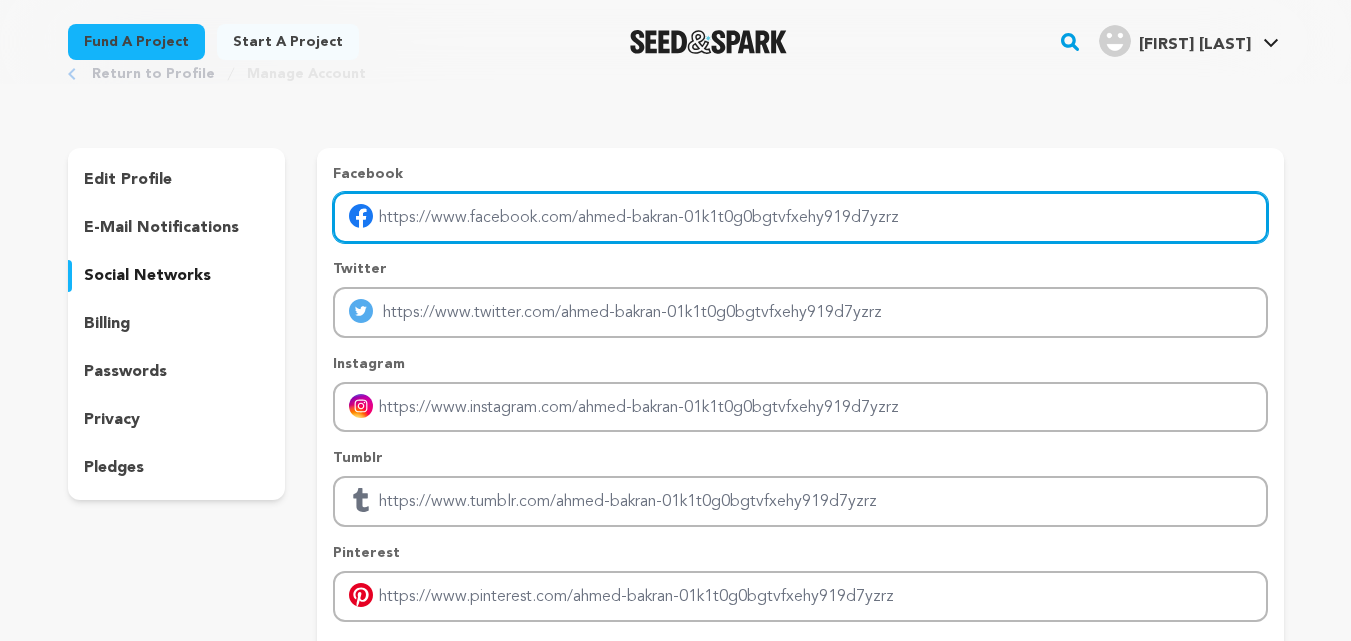 click at bounding box center [800, 217] 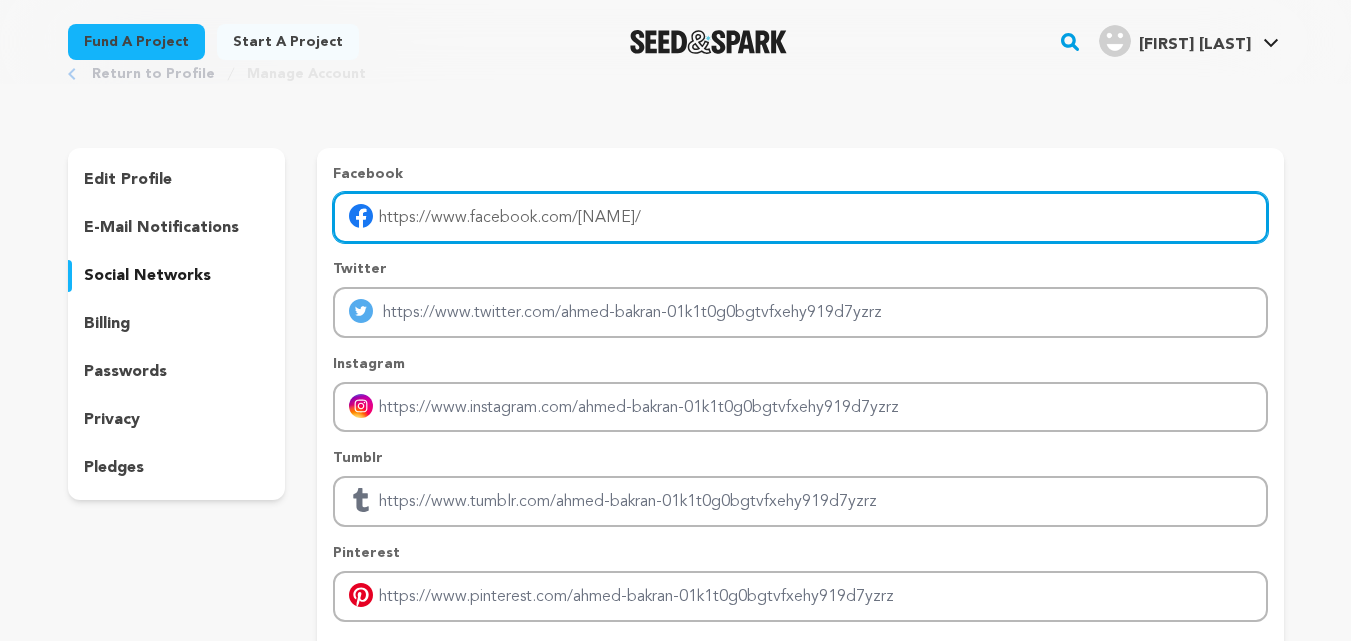 type on "https://www.facebook.com/Ahmed-Bakran-109945460901350/" 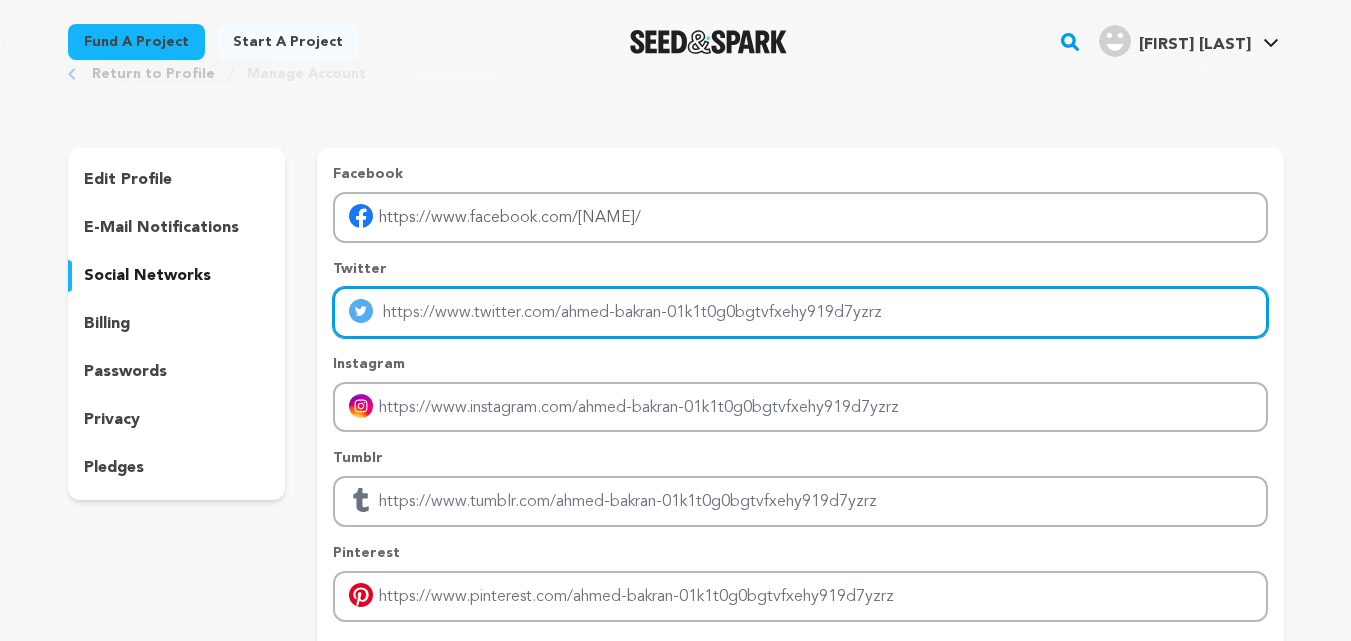 click at bounding box center [800, 312] 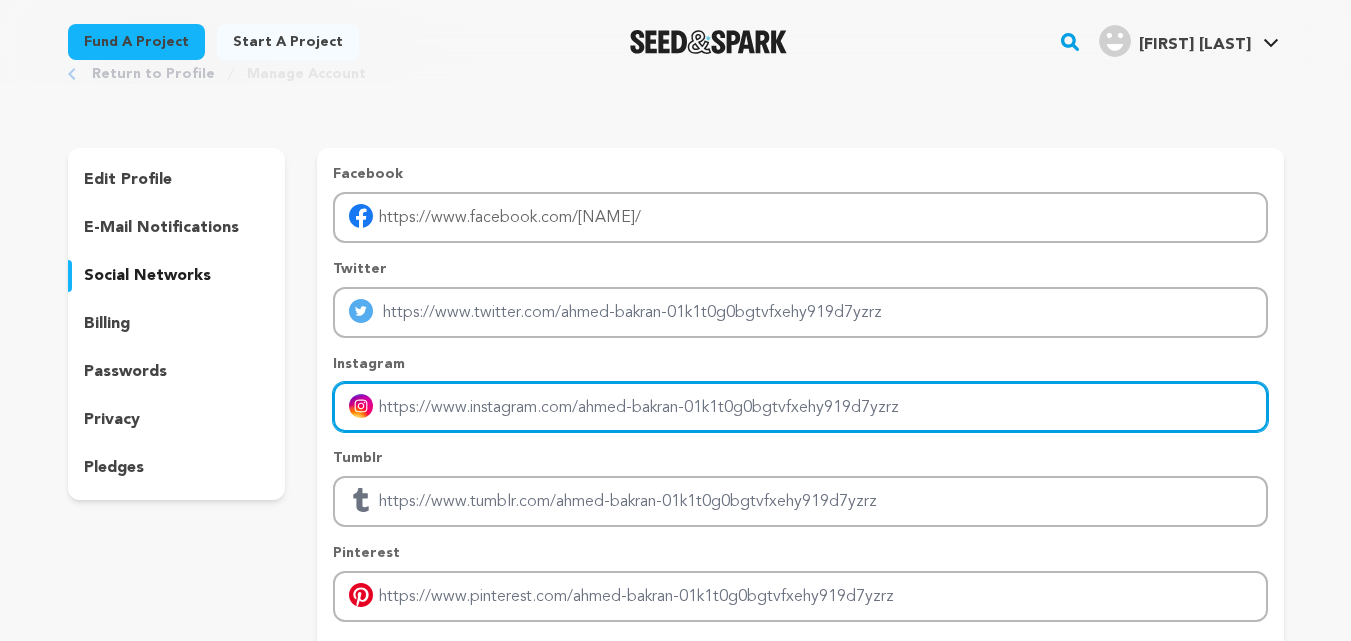 click at bounding box center [800, 407] 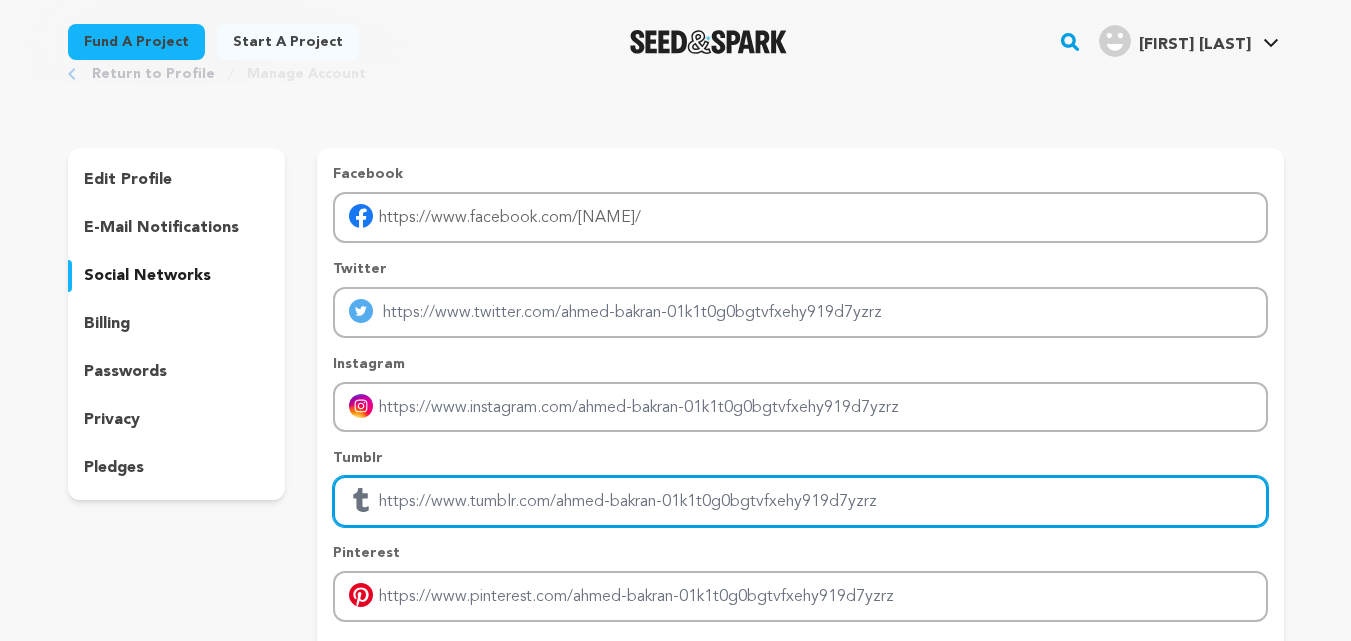 click at bounding box center (800, 501) 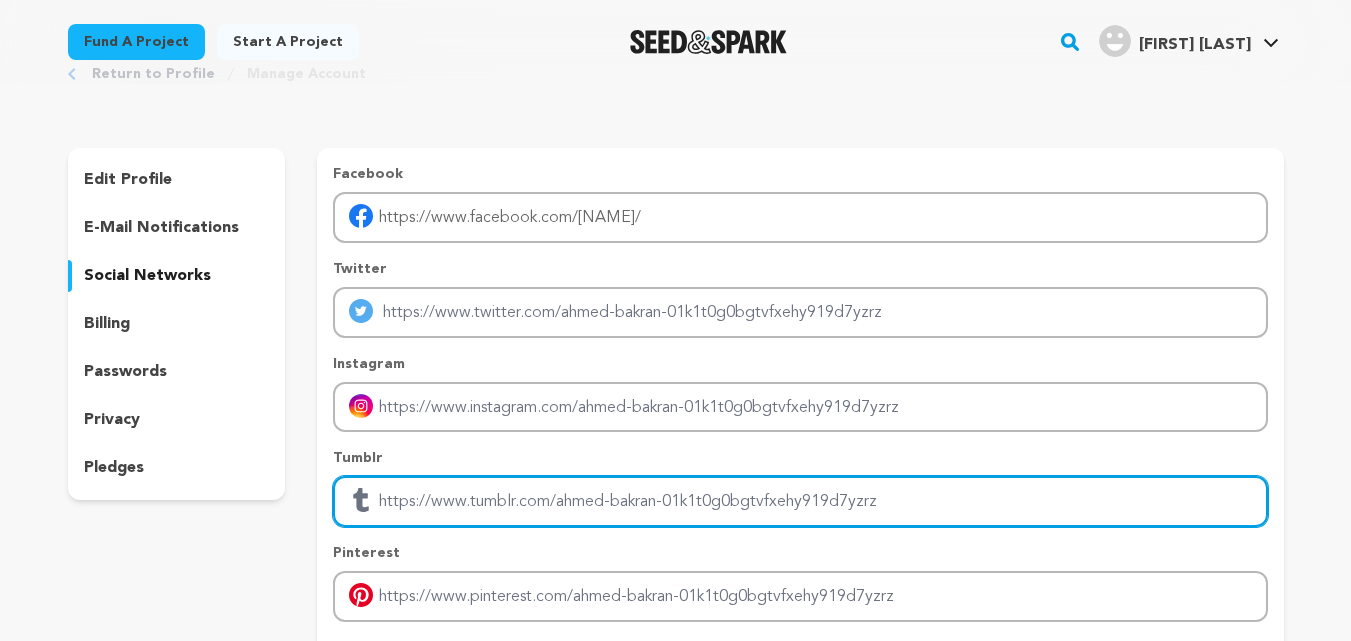 paste on "https://ahmedbakran.tumblr.com/" 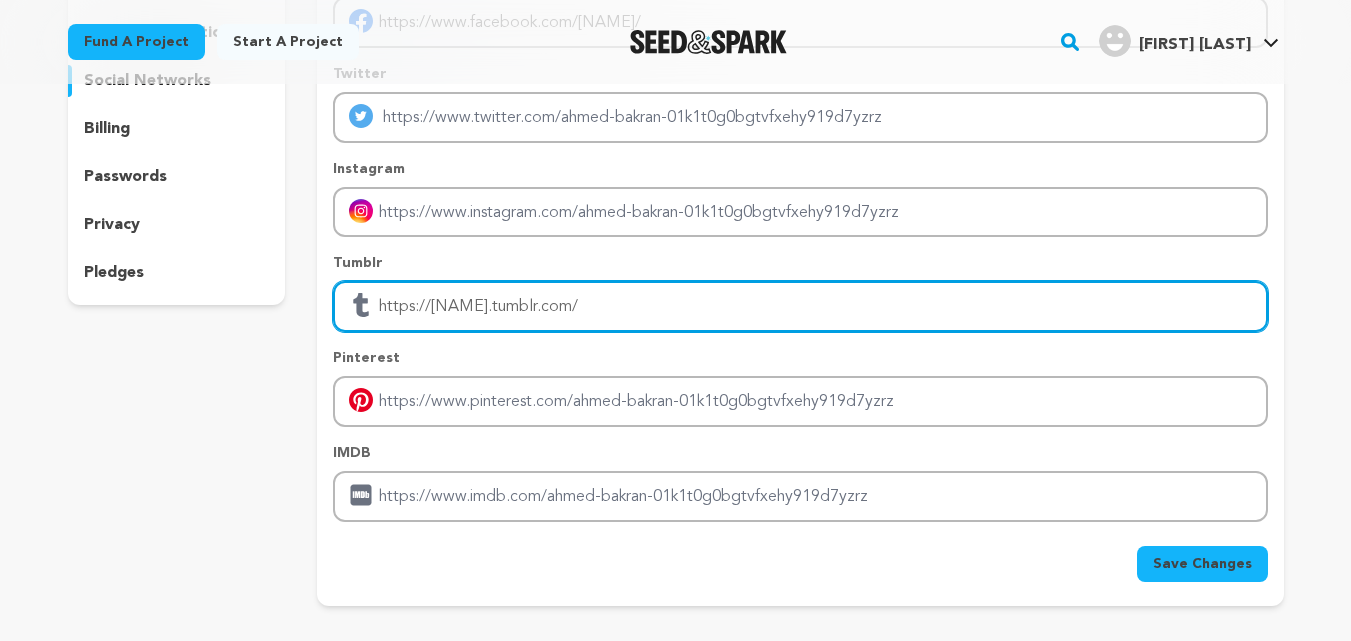 scroll, scrollTop: 300, scrollLeft: 0, axis: vertical 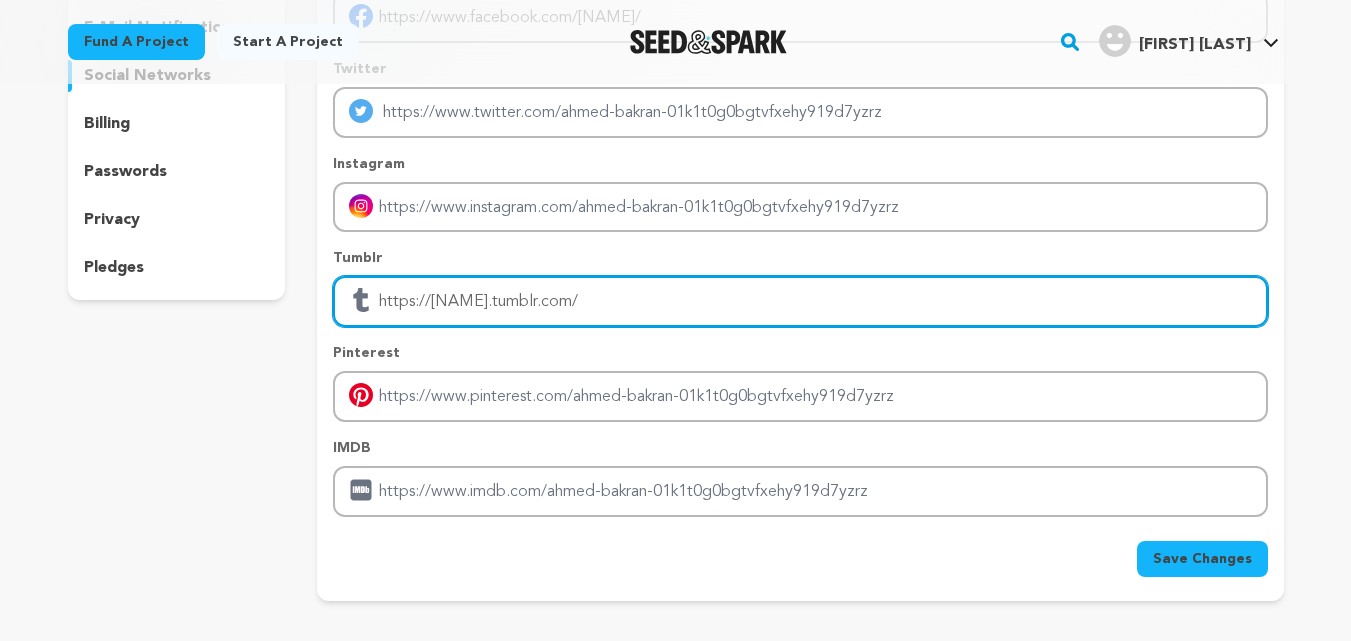 type on "https://ahmedbakran.tumblr.com/" 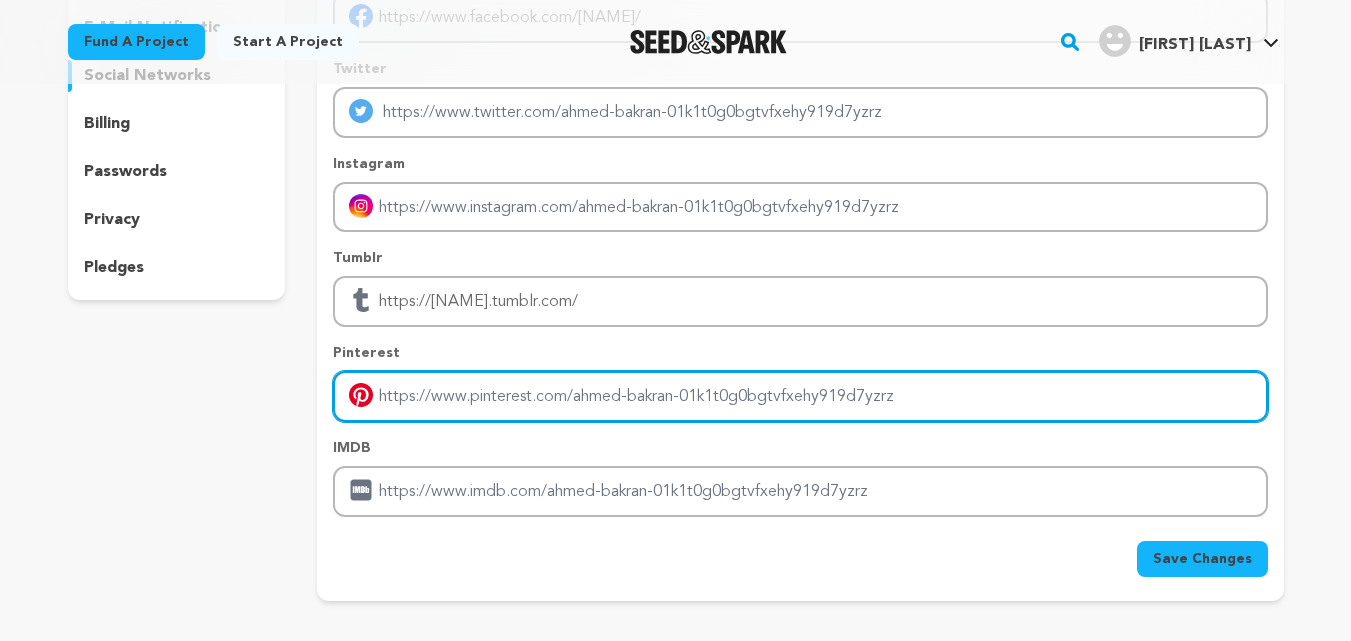 click at bounding box center [800, 396] 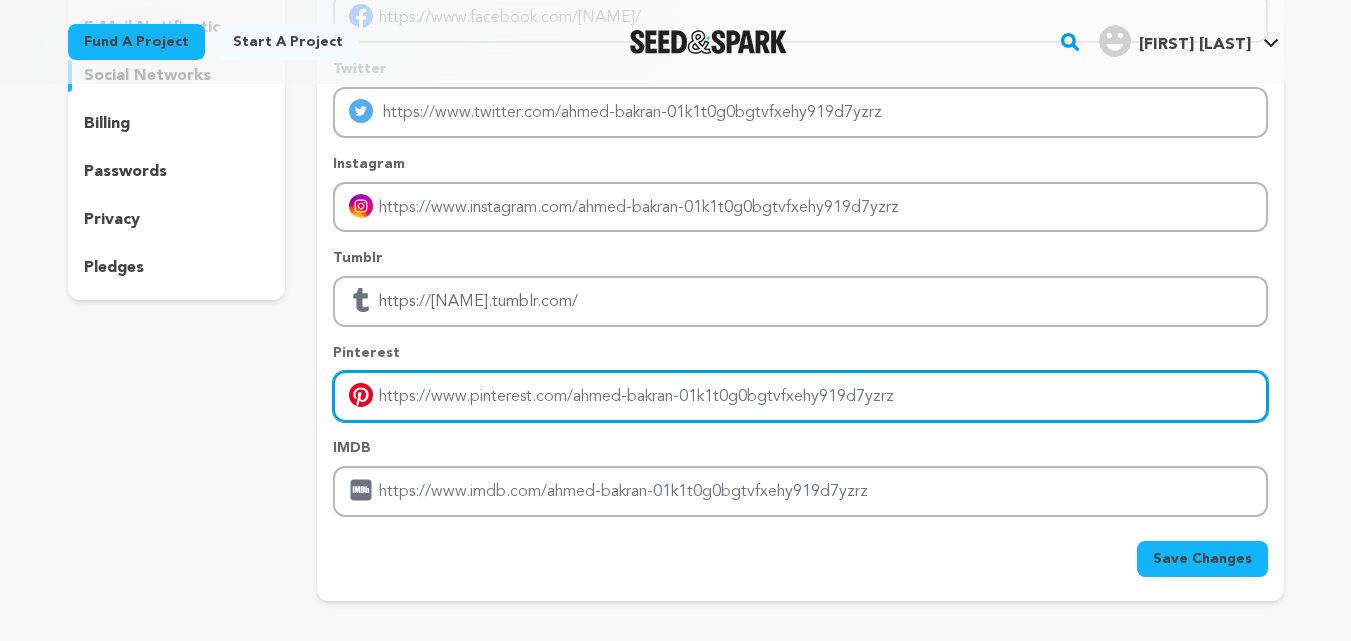 paste on "https://www.pinterest.com/ahmedbakranus/" 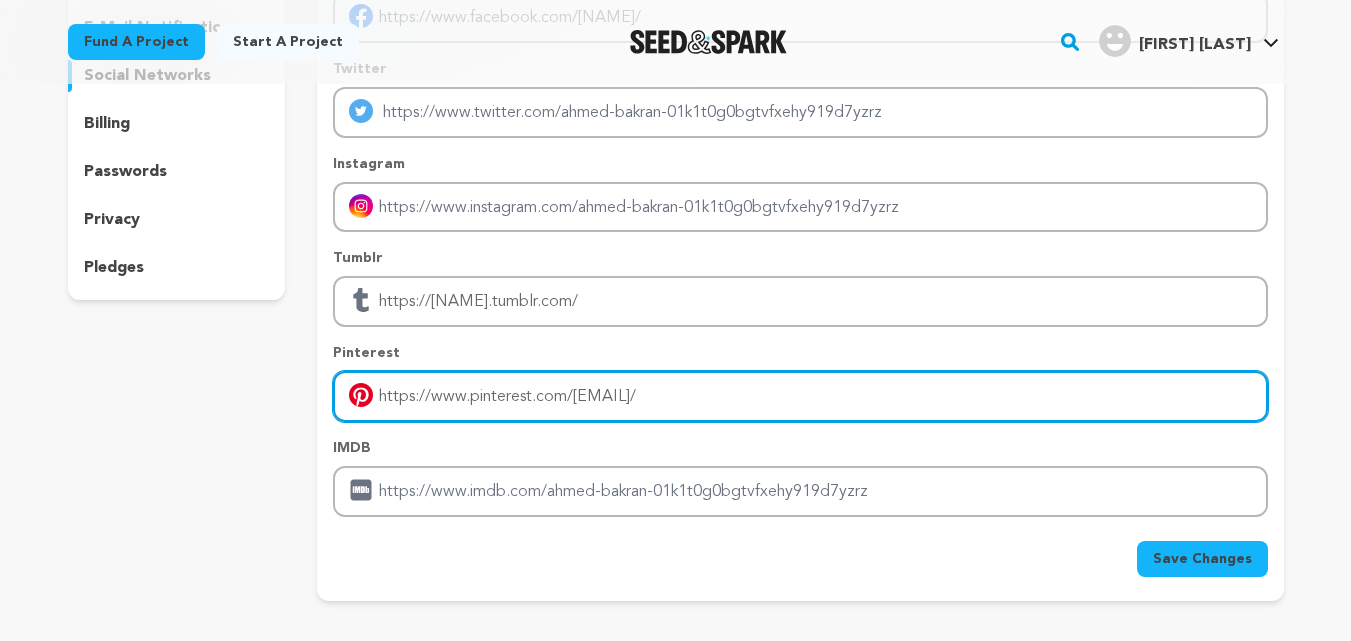 type on "https://www.pinterest.com/ahmedbakranus/" 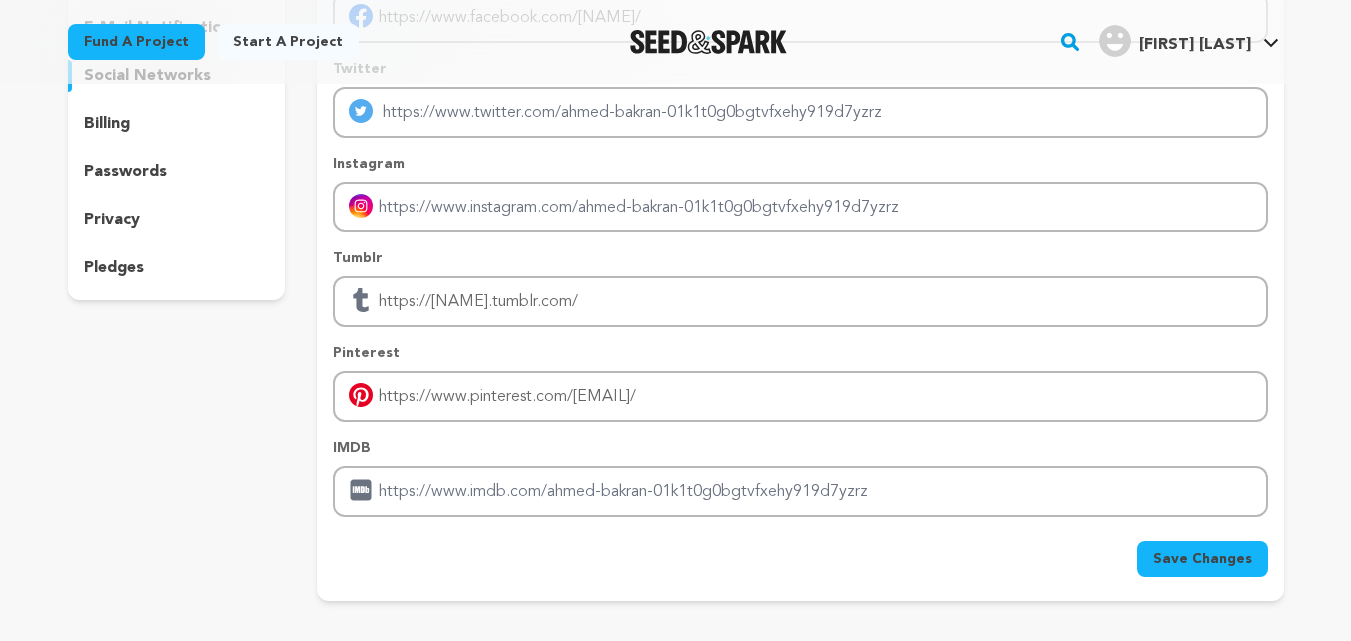 click on "Save Changes" at bounding box center [1202, 559] 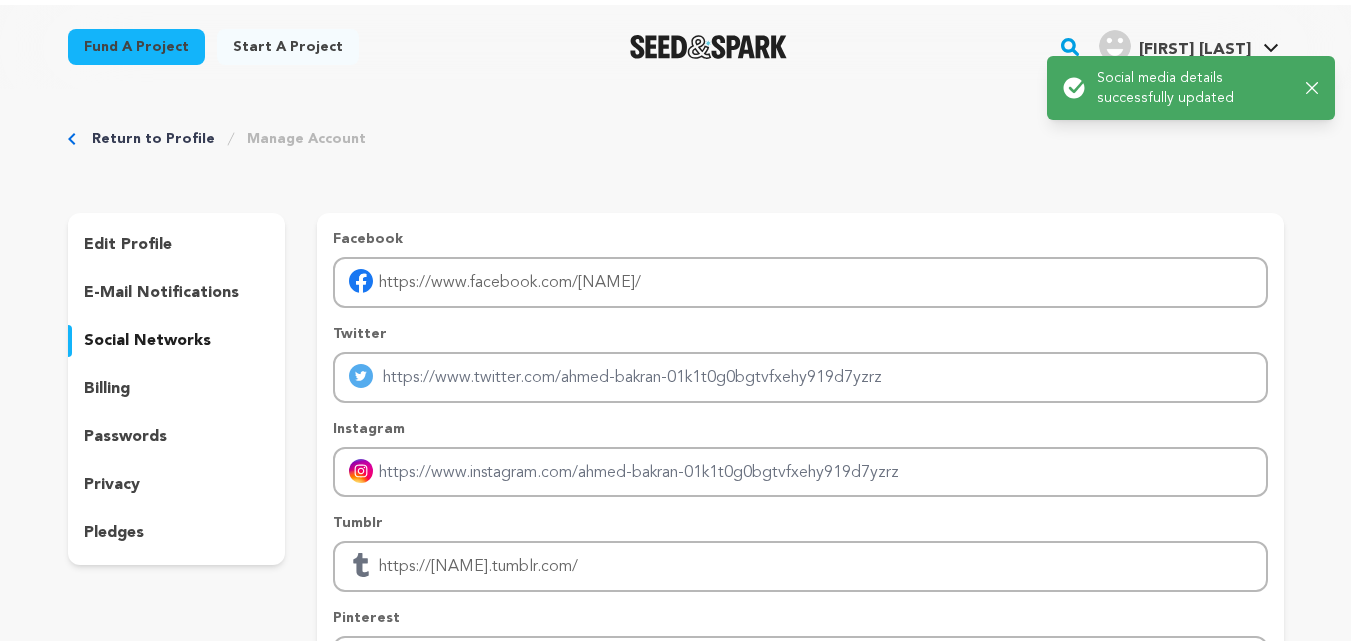 scroll, scrollTop: 0, scrollLeft: 0, axis: both 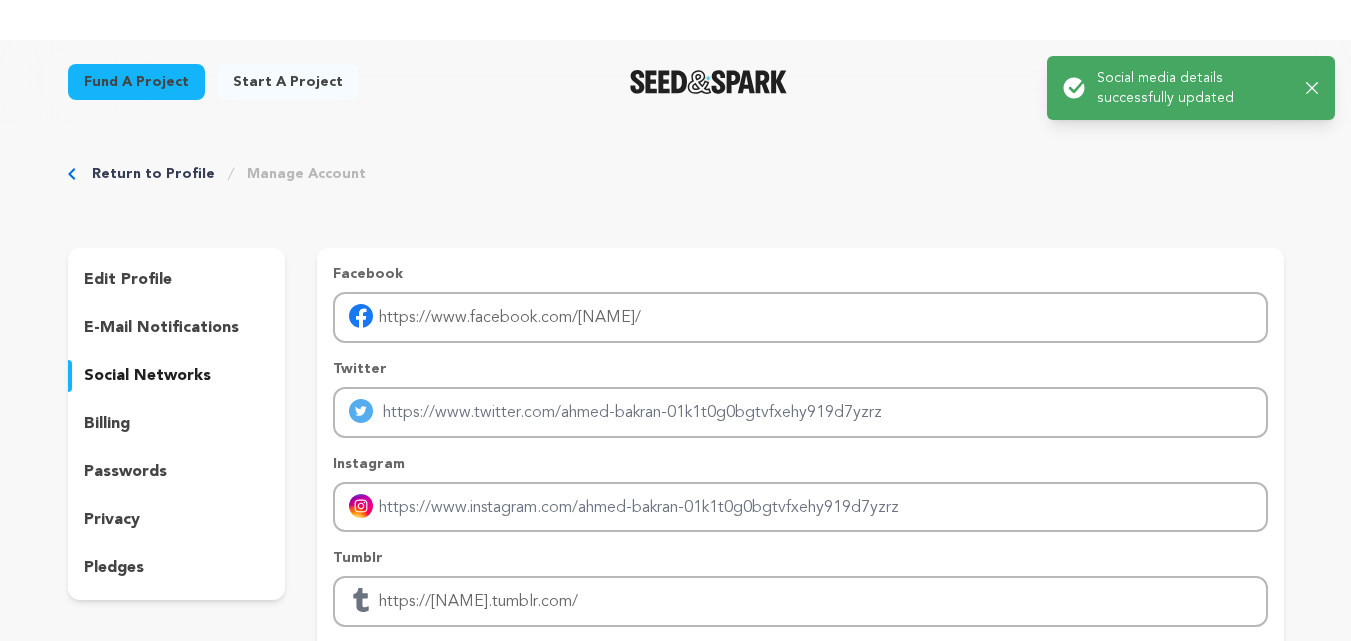 click on "edit profile" at bounding box center [128, 280] 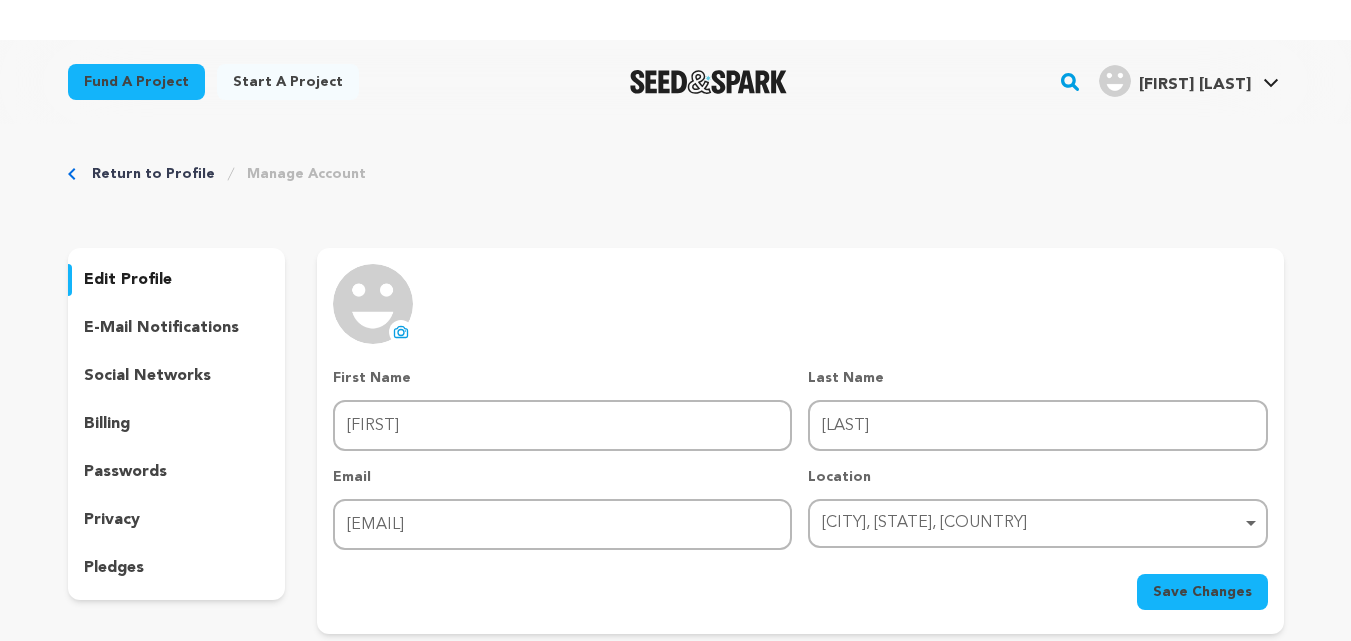 click 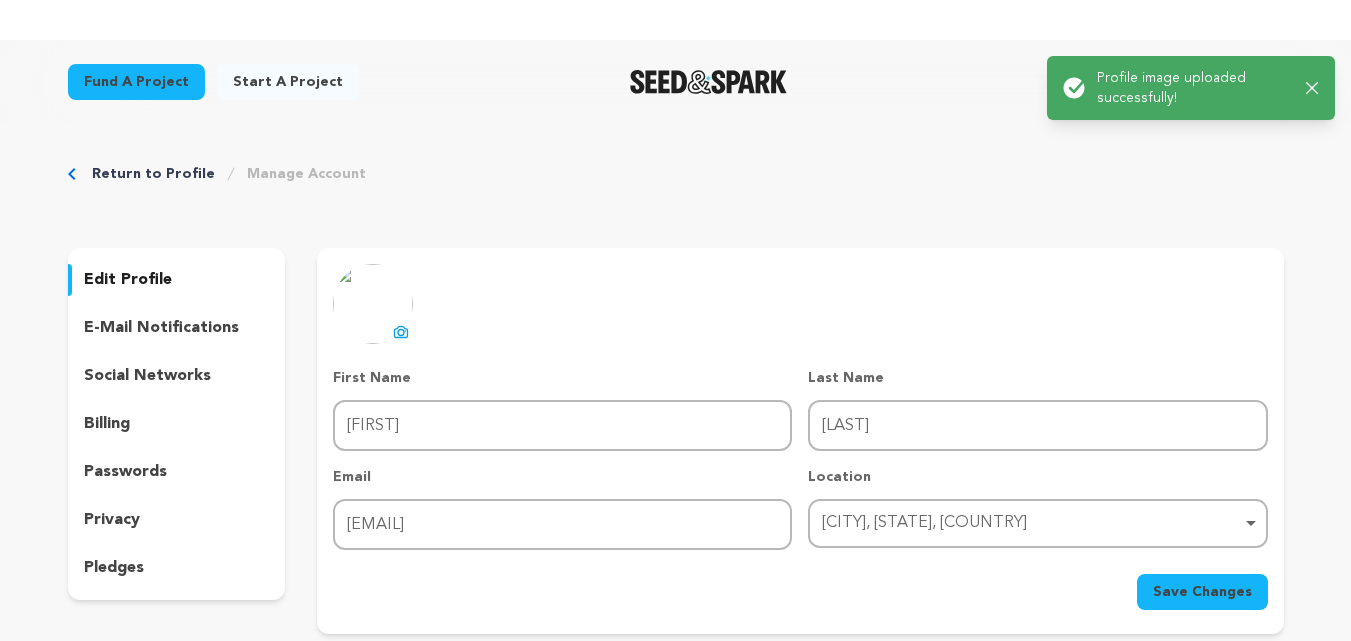 click on "Save Changes" at bounding box center (1202, 592) 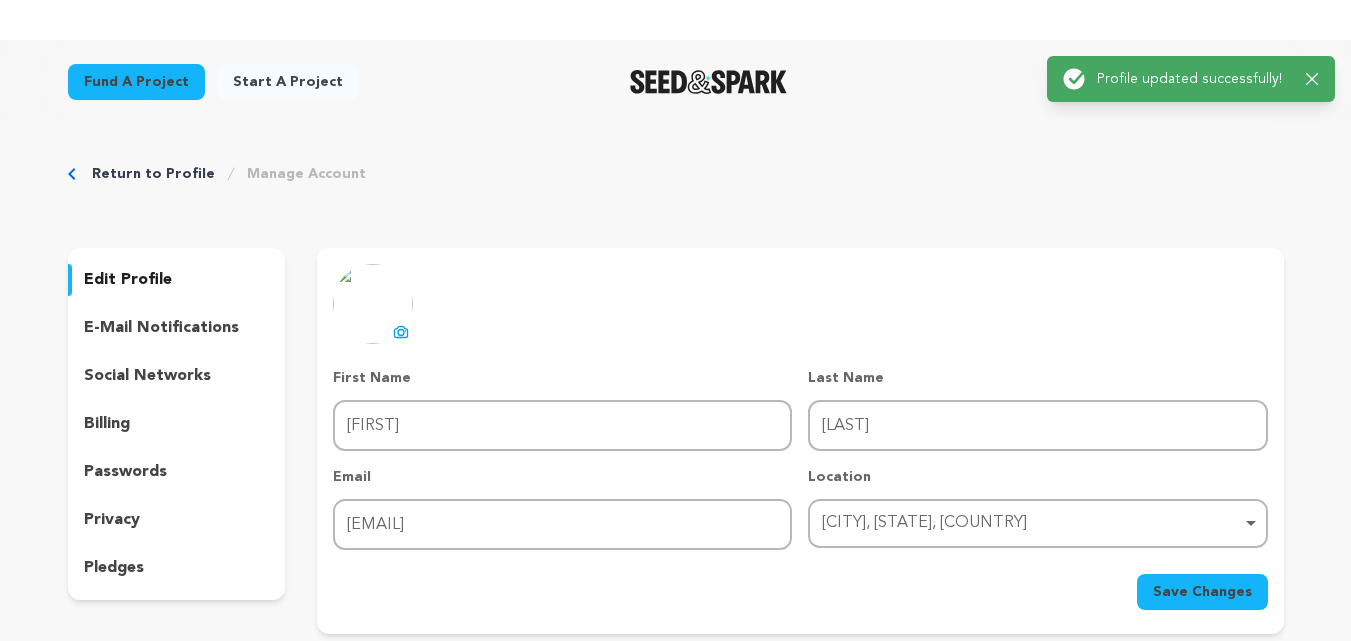 click on "Return to Profile
Manage Account
edit profile
e-mail notifications
social networks
billing
passwords
privacy" at bounding box center [676, 403] 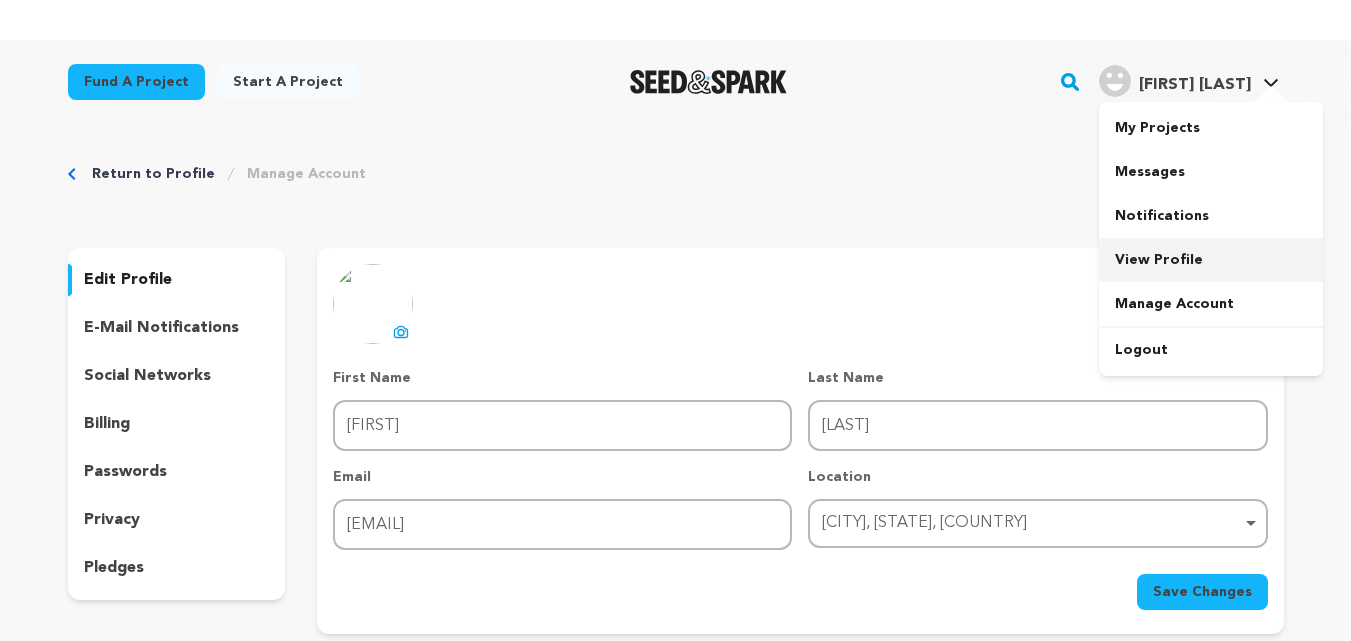 click on "View Profile" at bounding box center [1211, 260] 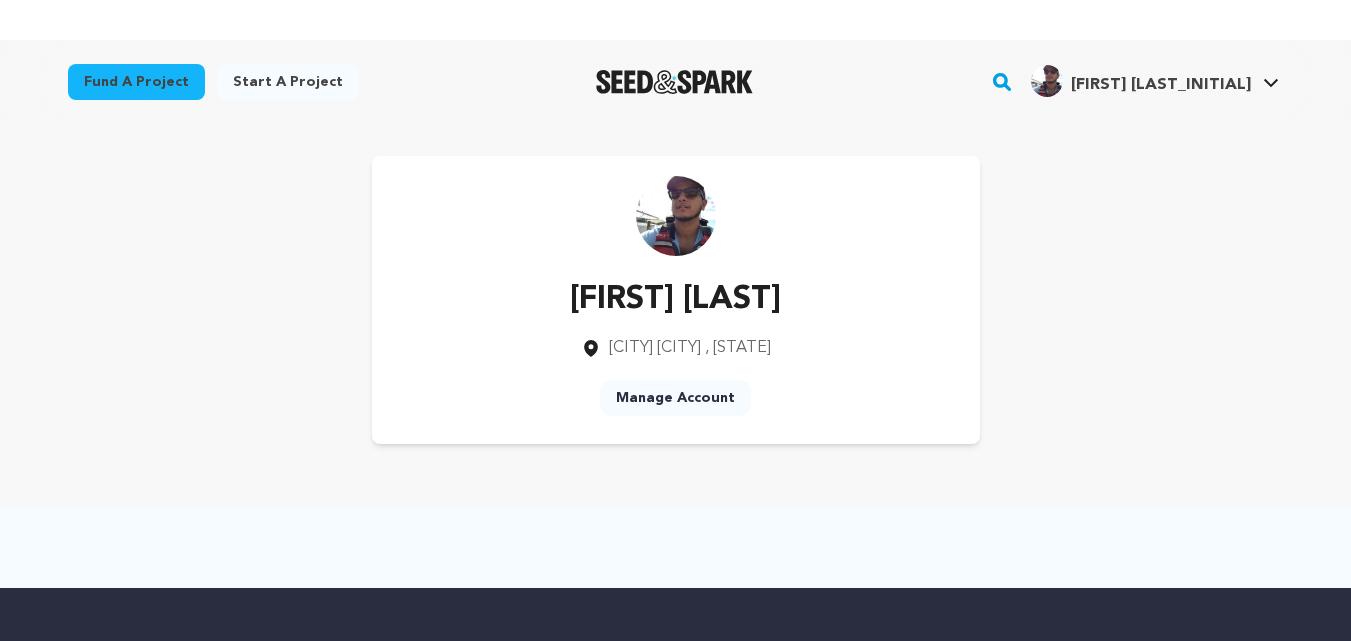 scroll, scrollTop: 0, scrollLeft: 0, axis: both 